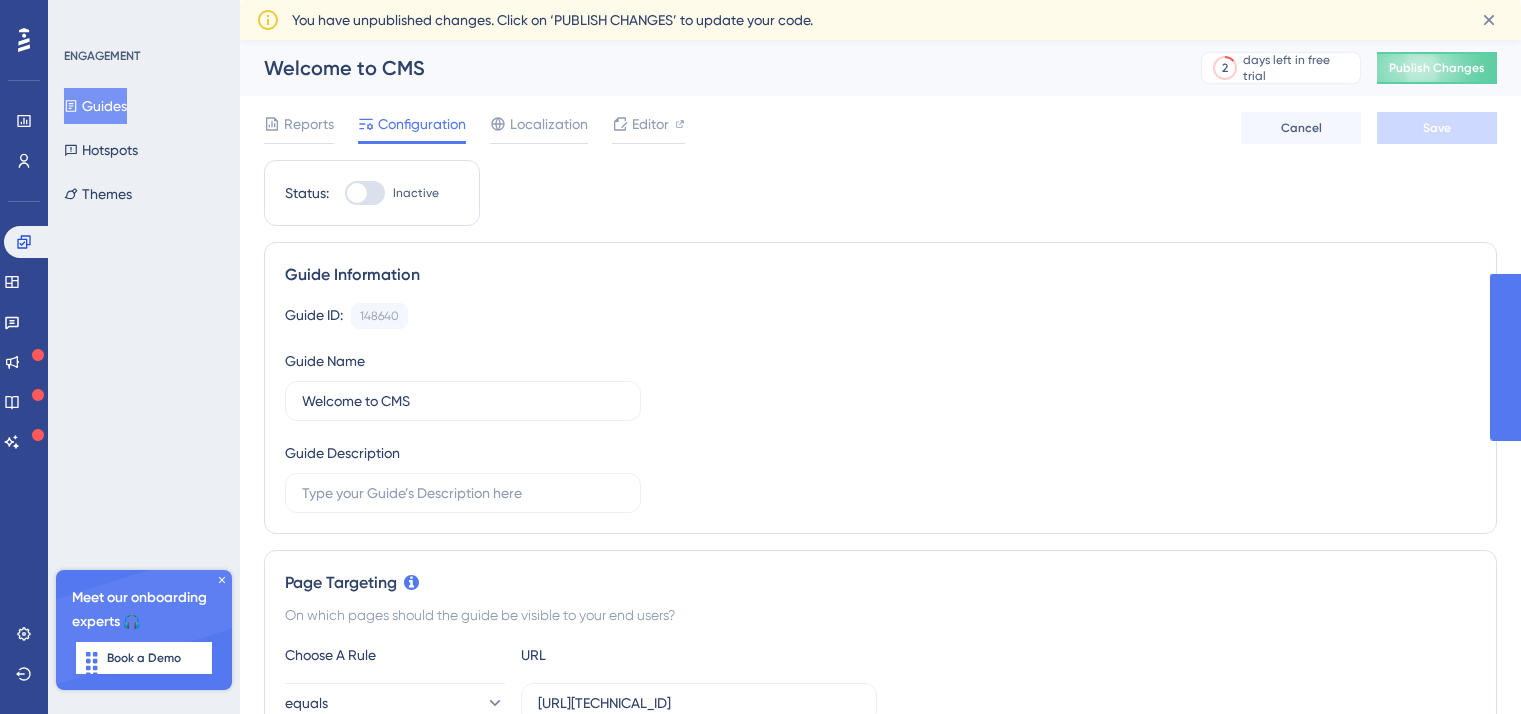 scroll, scrollTop: 0, scrollLeft: 0, axis: both 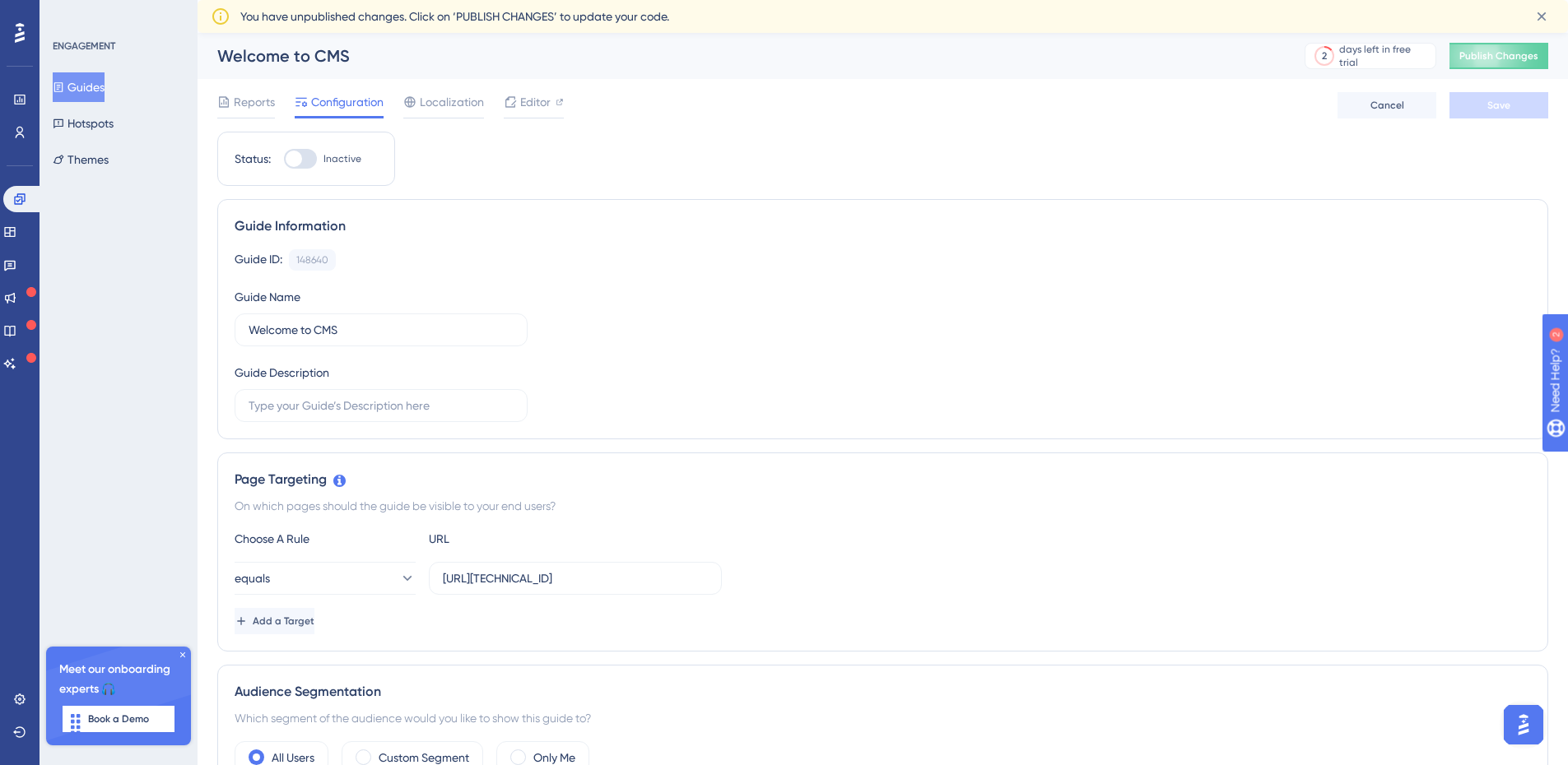click on "Guides" at bounding box center (78, 87) 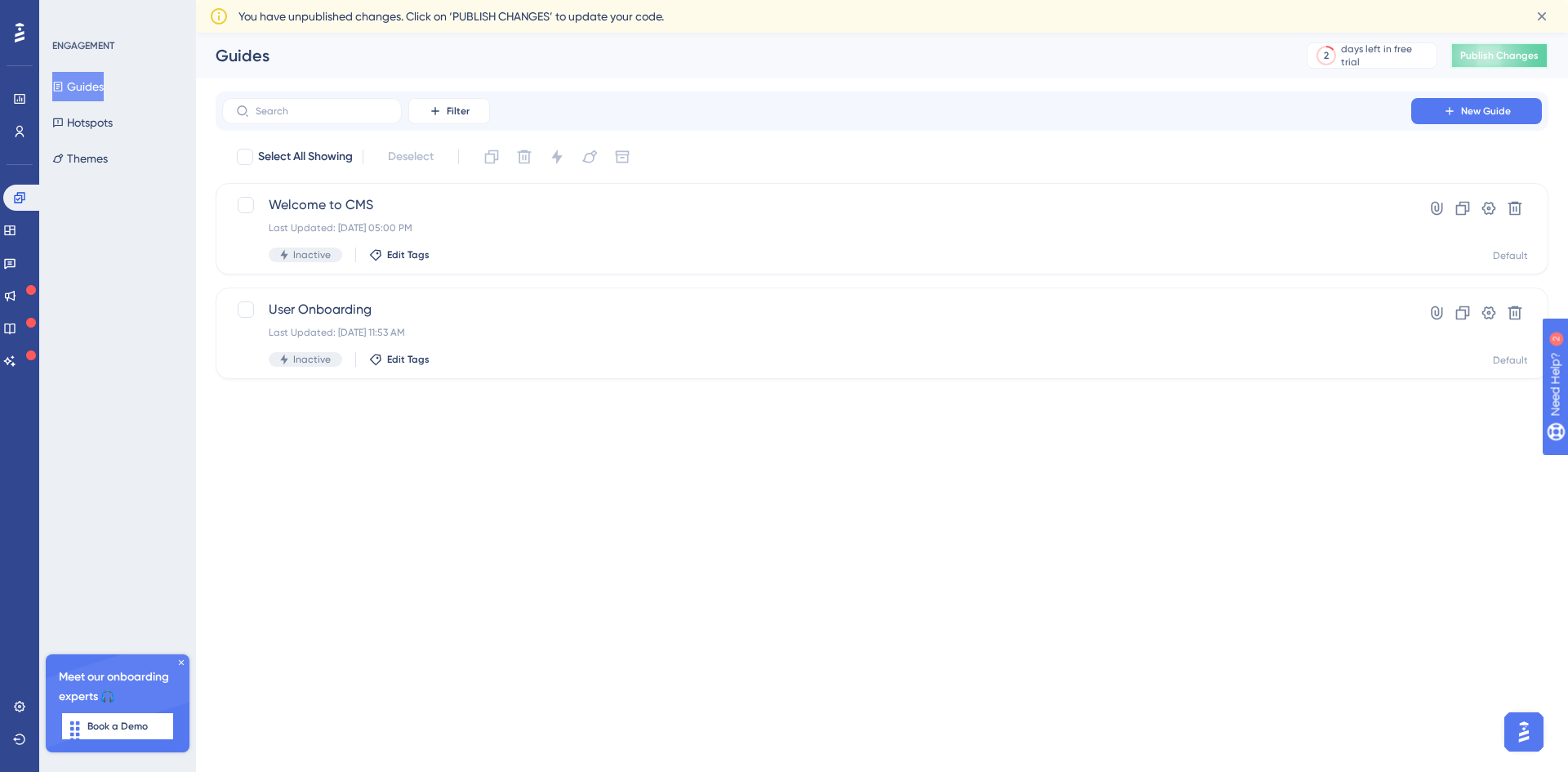 click on "Publish Changes" at bounding box center (1499, 56) 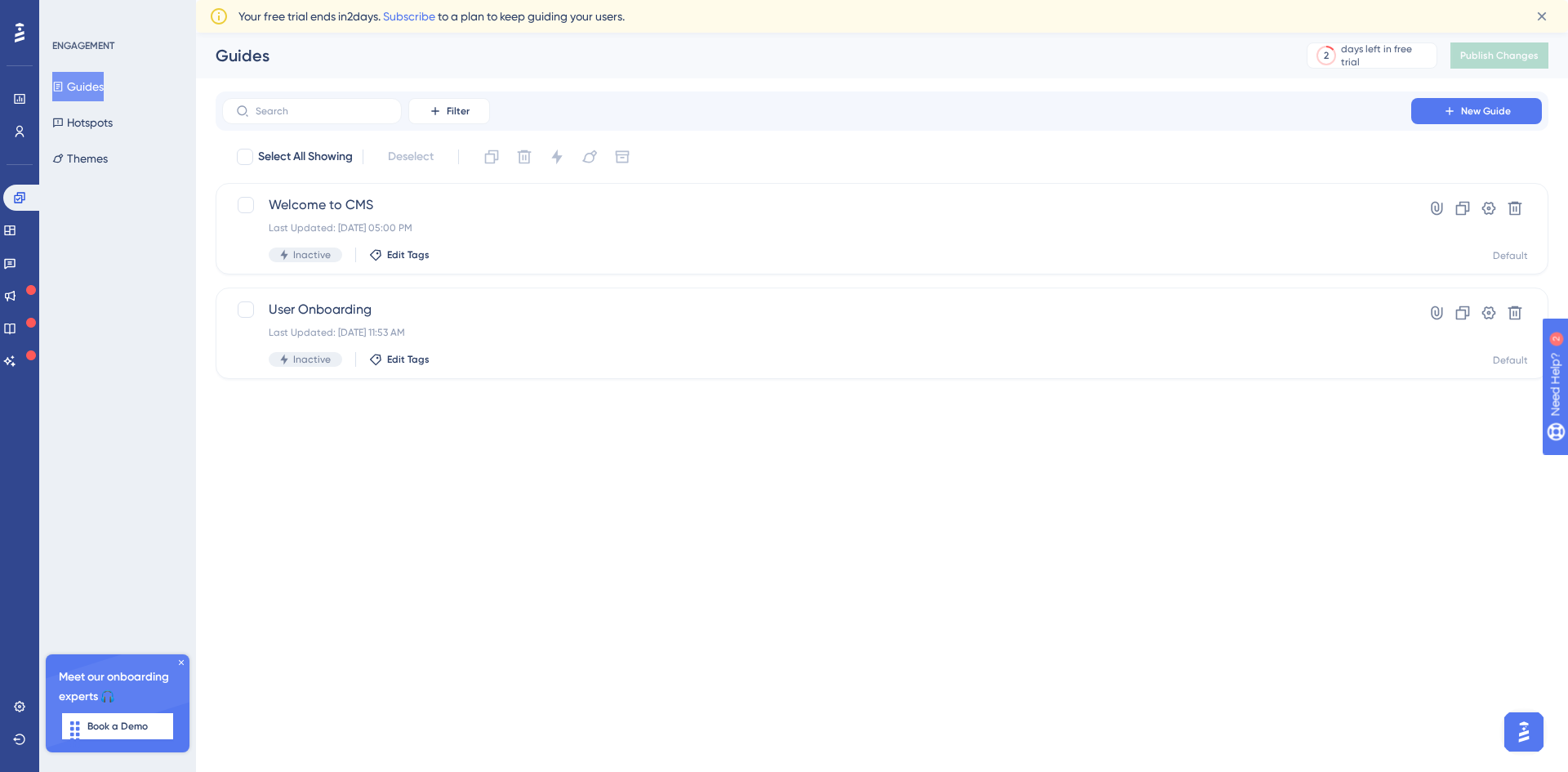 click on "Performance Users Engagement Widgets Feedback Product Updates Knowledge Base AI Assistant Settings Logout ENGAGEMENT Guides Hotspots Themes Meet our onboarding experts 🎧 Book a Demo Upgrade Plan Guides 2 days left in free trial Click to see  upgrade options Publish Changes Filter New Guide Select All Showing Deselect Welcome to CMS Last Updated: Jul 25 2025, 05:00 PM Inactive Edit Tags Hyperlink Clone Settings Delete Default User Onboarding Last Updated: Jul 25 2025, 11:53 AM Inactive Edit Tags Hyperlink Clone Settings Delete Default Your free trial ends in  2  days.   Subscribe   to a plan to keep guiding your users." at bounding box center [784, 0] 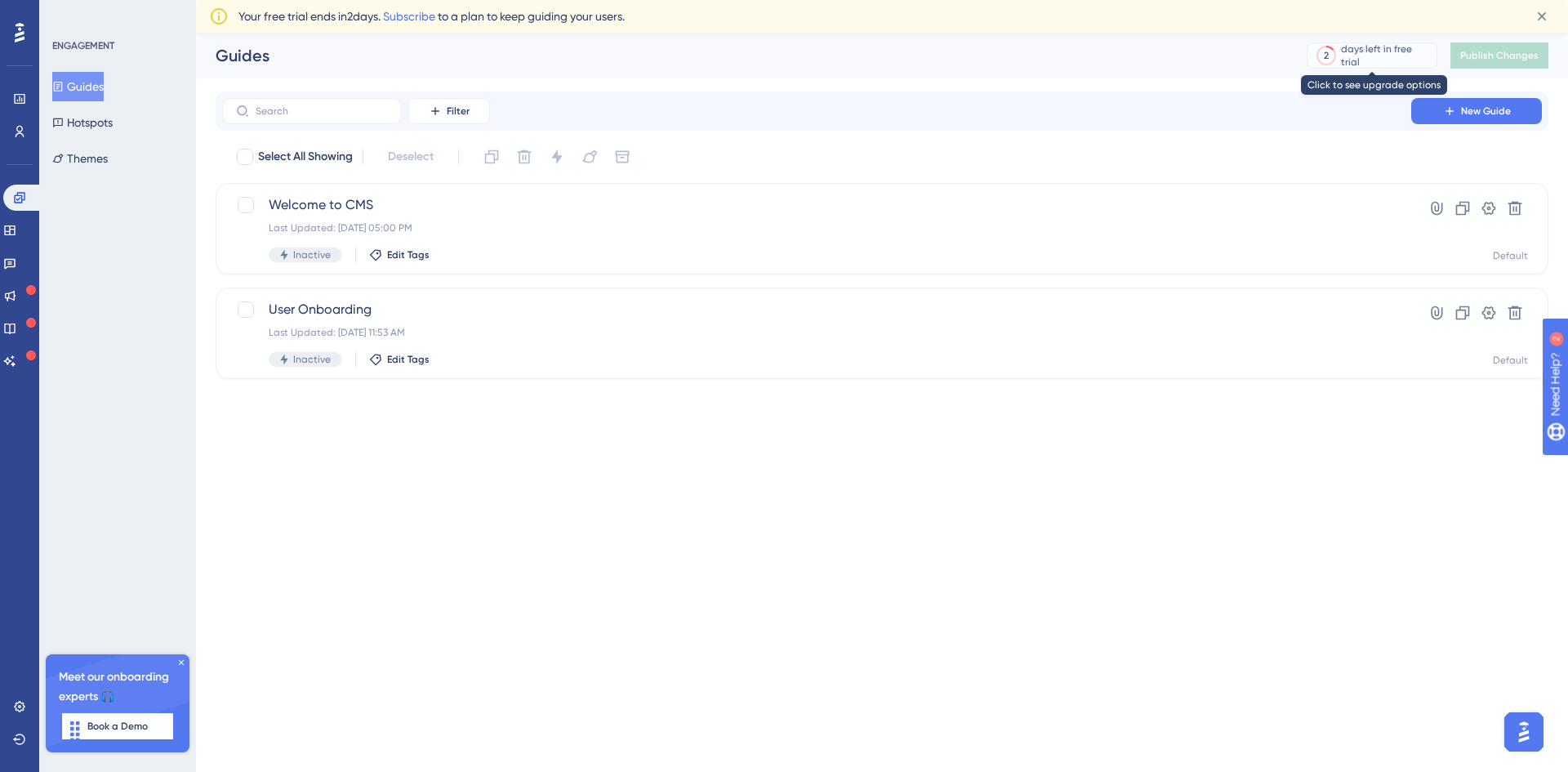 click on "days left in free trial" at bounding box center [1386, 56] 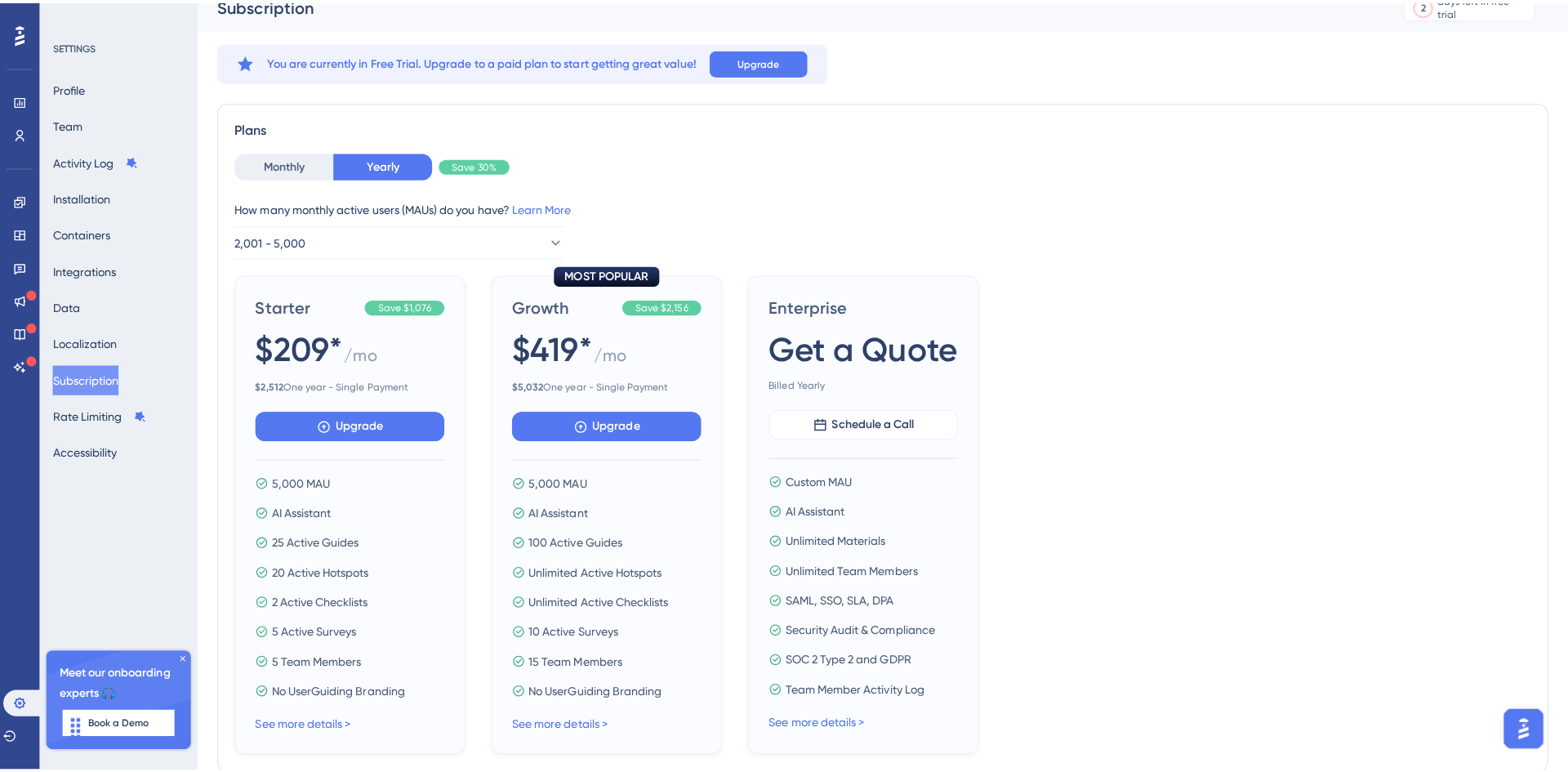 scroll, scrollTop: 0, scrollLeft: 0, axis: both 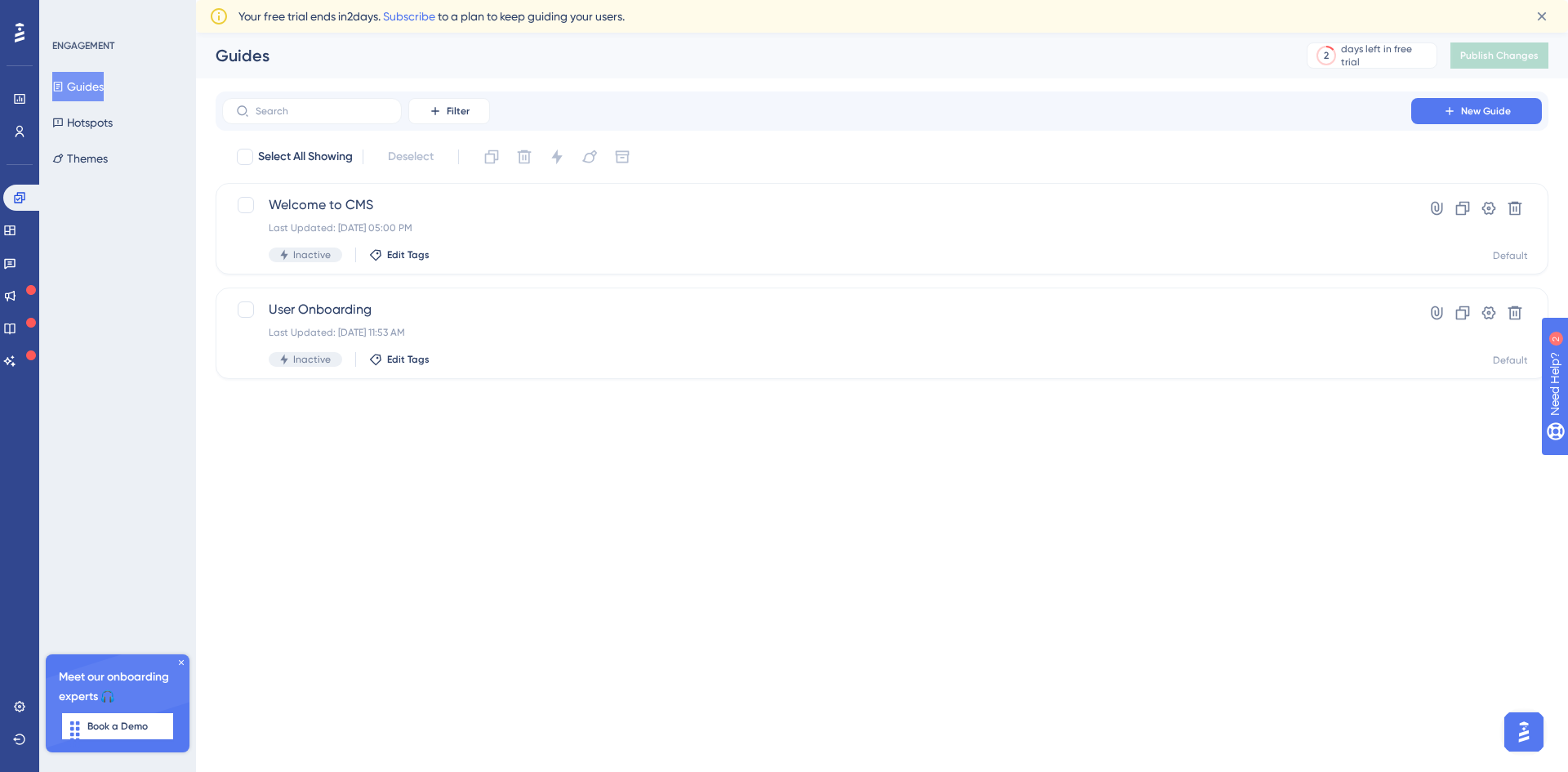 click on "Performance Users Engagement Widgets Feedback Product Updates Knowledge Base AI Assistant Settings Logout ENGAGEMENT Guides Hotspots Themes Meet our onboarding experts 🎧 Book a Demo Upgrade Plan Guides 2 days left in free trial Click to see  upgrade options Publish Changes Filter New Guide Select All Showing Deselect Welcome to CMS Last Updated: Jul 25 2025, 05:00 PM Inactive Edit Tags Hyperlink Clone Settings Delete Default User Onboarding Last Updated: Jul 25 2025, 11:53 AM Inactive Edit Tags Hyperlink Clone Settings Delete Default Your free trial ends in  2  days.   Subscribe   to a plan to keep guiding your users." at bounding box center [784, 0] 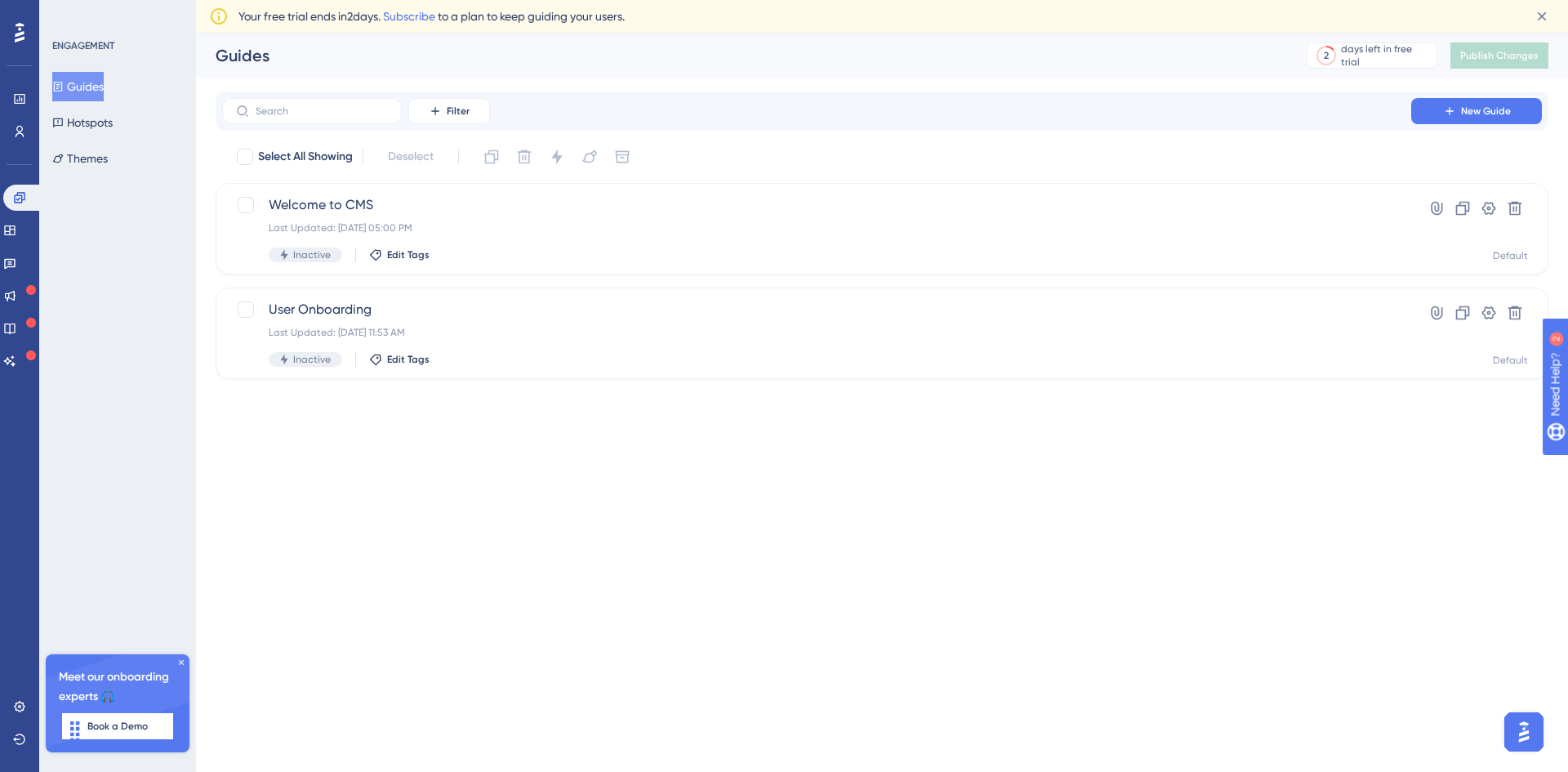 click on "Performance Users Engagement Widgets Feedback Product Updates Knowledge Base AI Assistant Settings Logout ENGAGEMENT Guides Hotspots Themes Meet our onboarding experts 🎧 Book a Demo Upgrade Plan Guides 2 days left in free trial Click to see  upgrade options Publish Changes Filter New Guide Select All Showing Deselect Welcome to CMS Last Updated: Jul 25 2025, 05:00 PM Inactive Edit Tags Hyperlink Clone Settings Delete Default User Onboarding Last Updated: Jul 25 2025, 11:53 AM Inactive Edit Tags Hyperlink Clone Settings Delete Default Your free trial ends in  2  days.   Subscribe   to a plan to keep guiding your users." at bounding box center [784, 0] 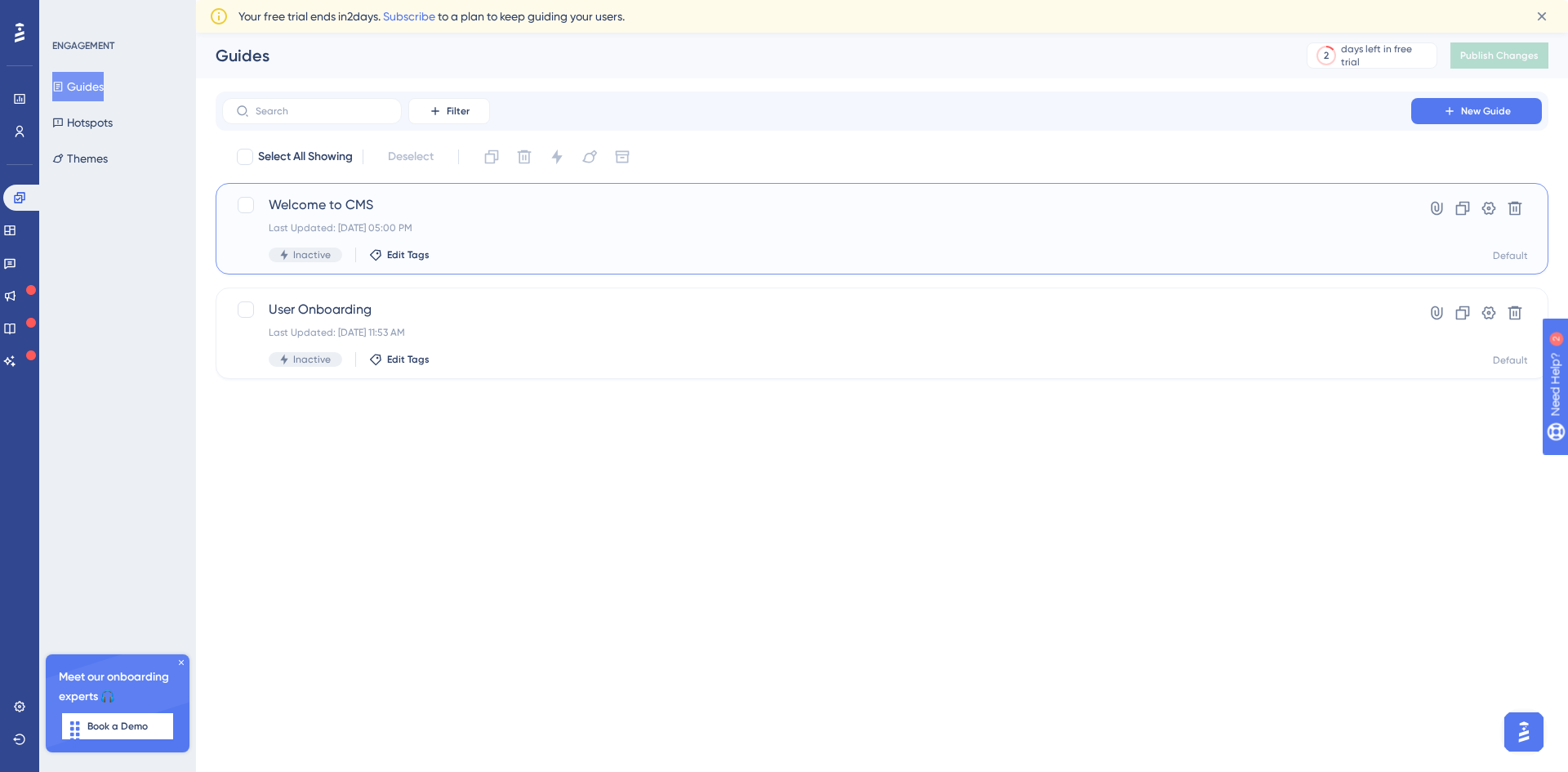click on "Inactive" at bounding box center [312, 255] 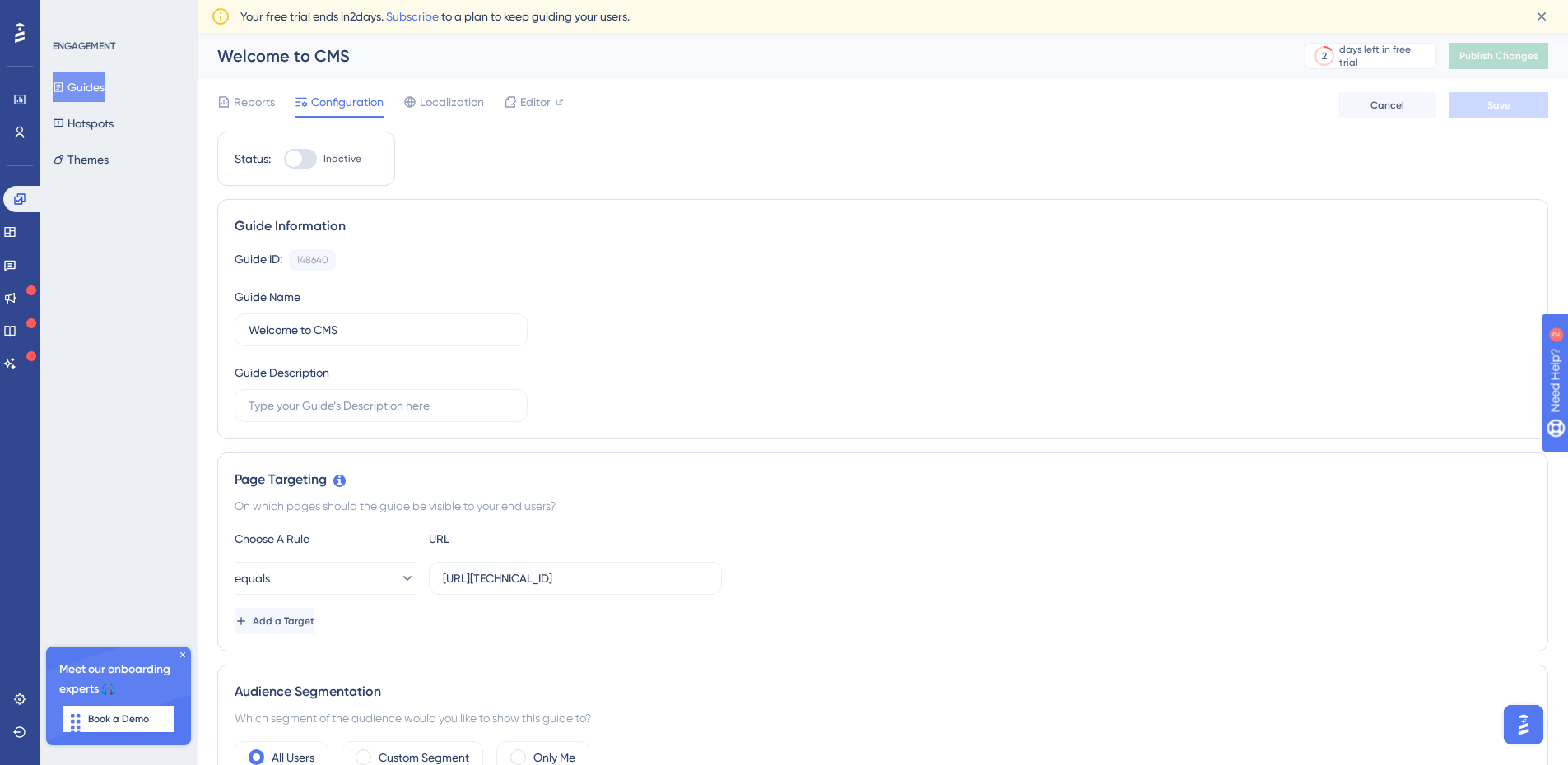 click at bounding box center (300, 159) 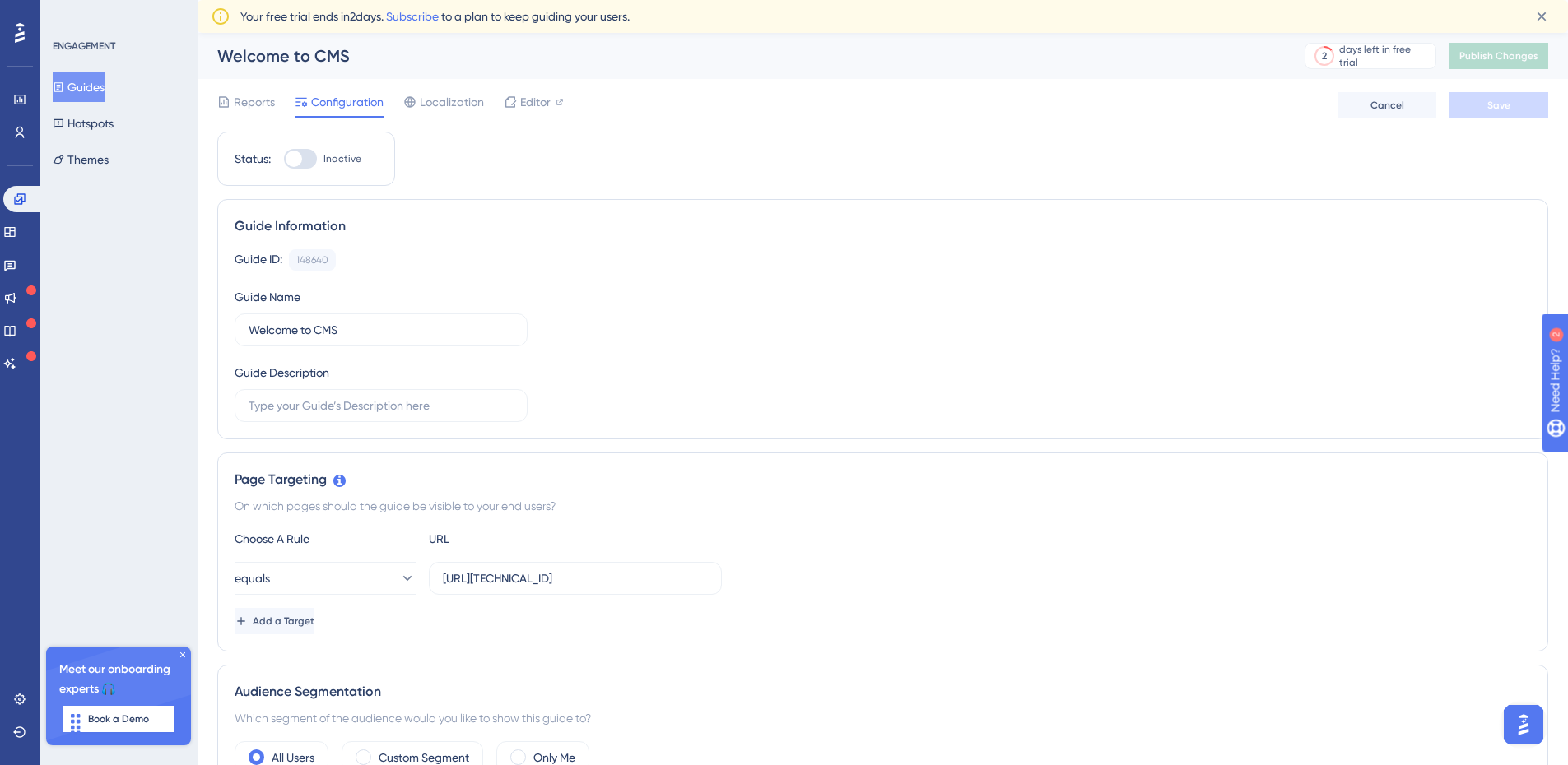 checkbox on "true" 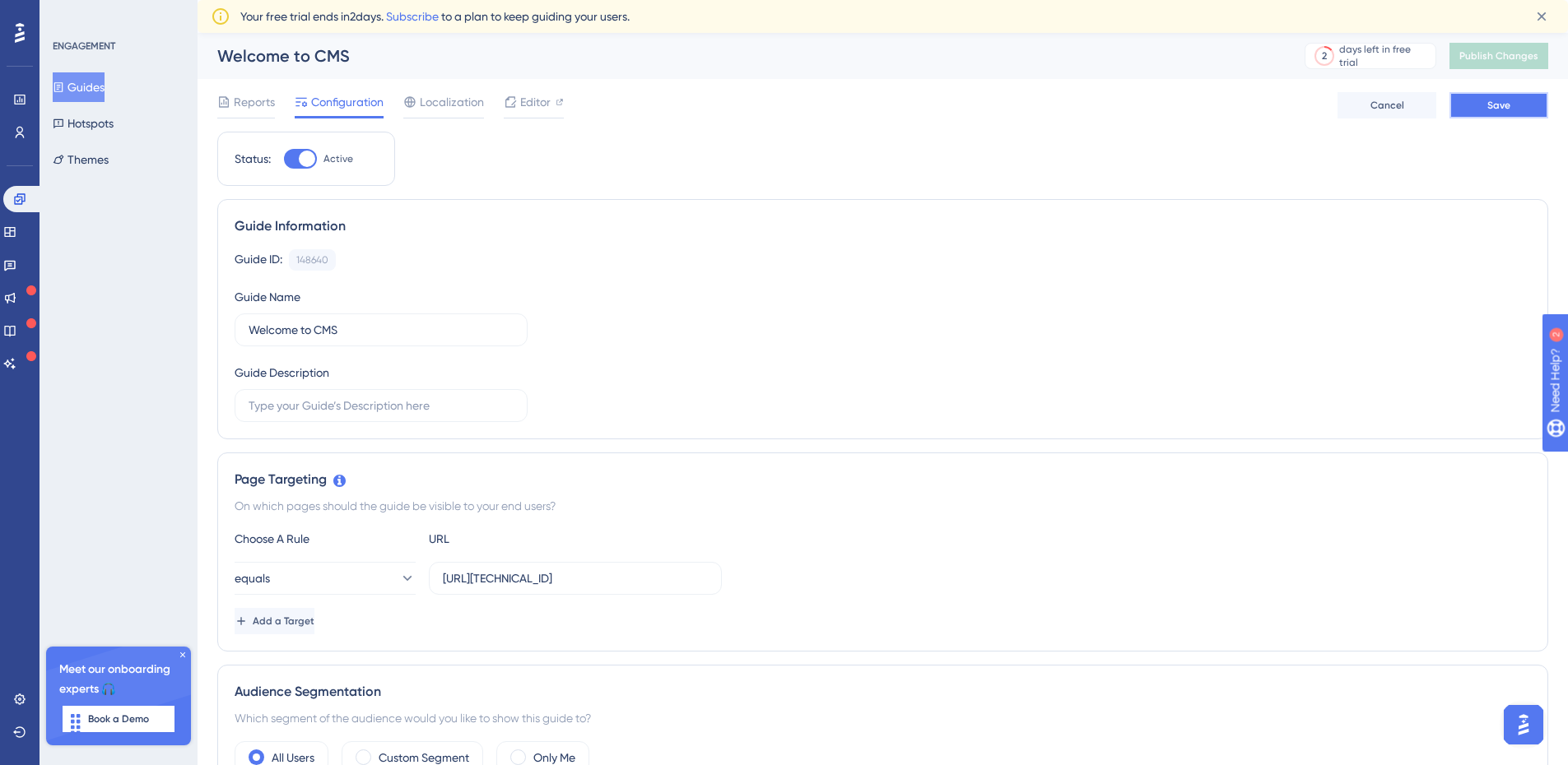 click on "Save" at bounding box center (1499, 105) 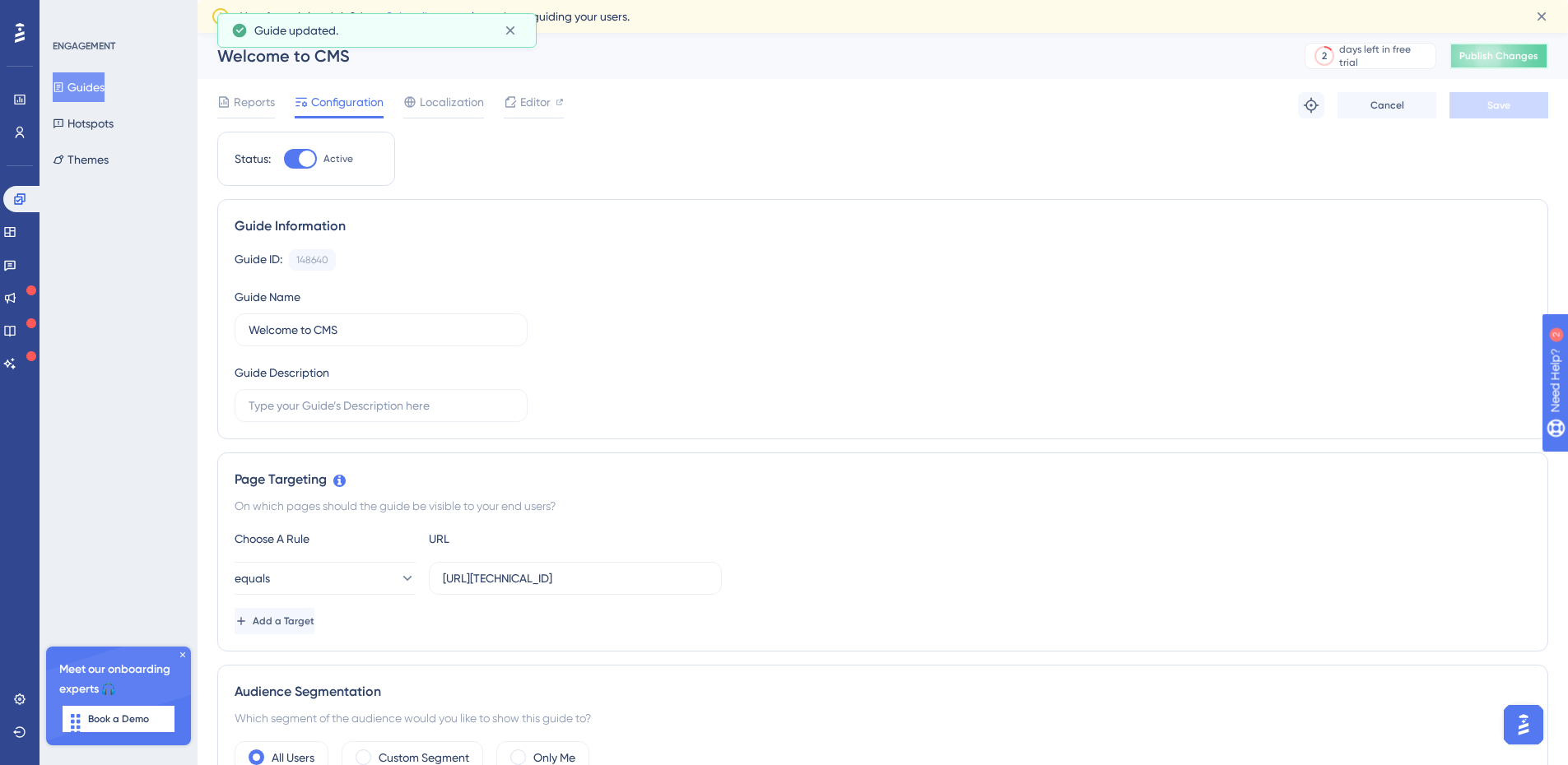 click on "Publish Changes" at bounding box center (1499, 56) 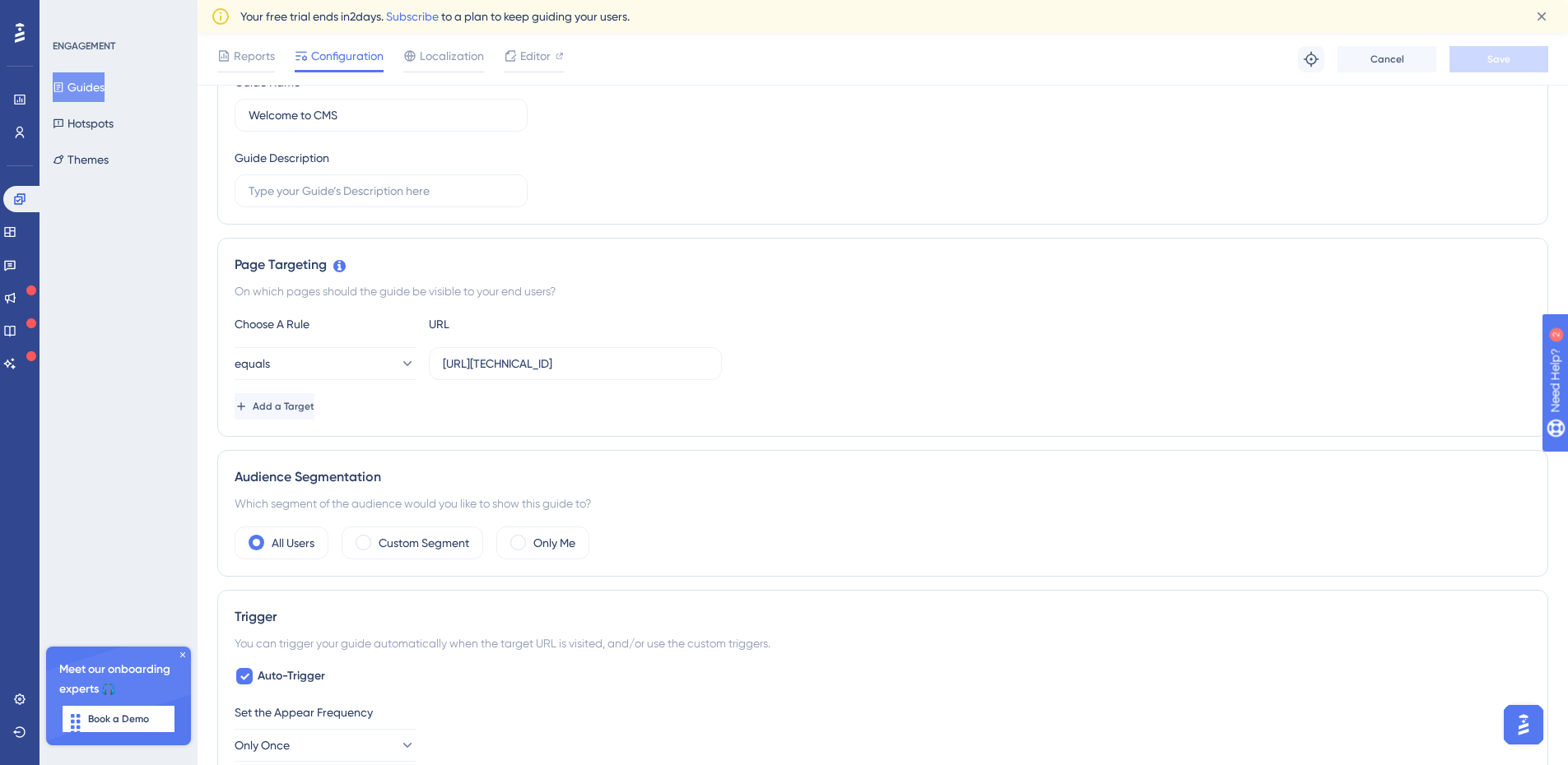 scroll, scrollTop: 411, scrollLeft: 0, axis: vertical 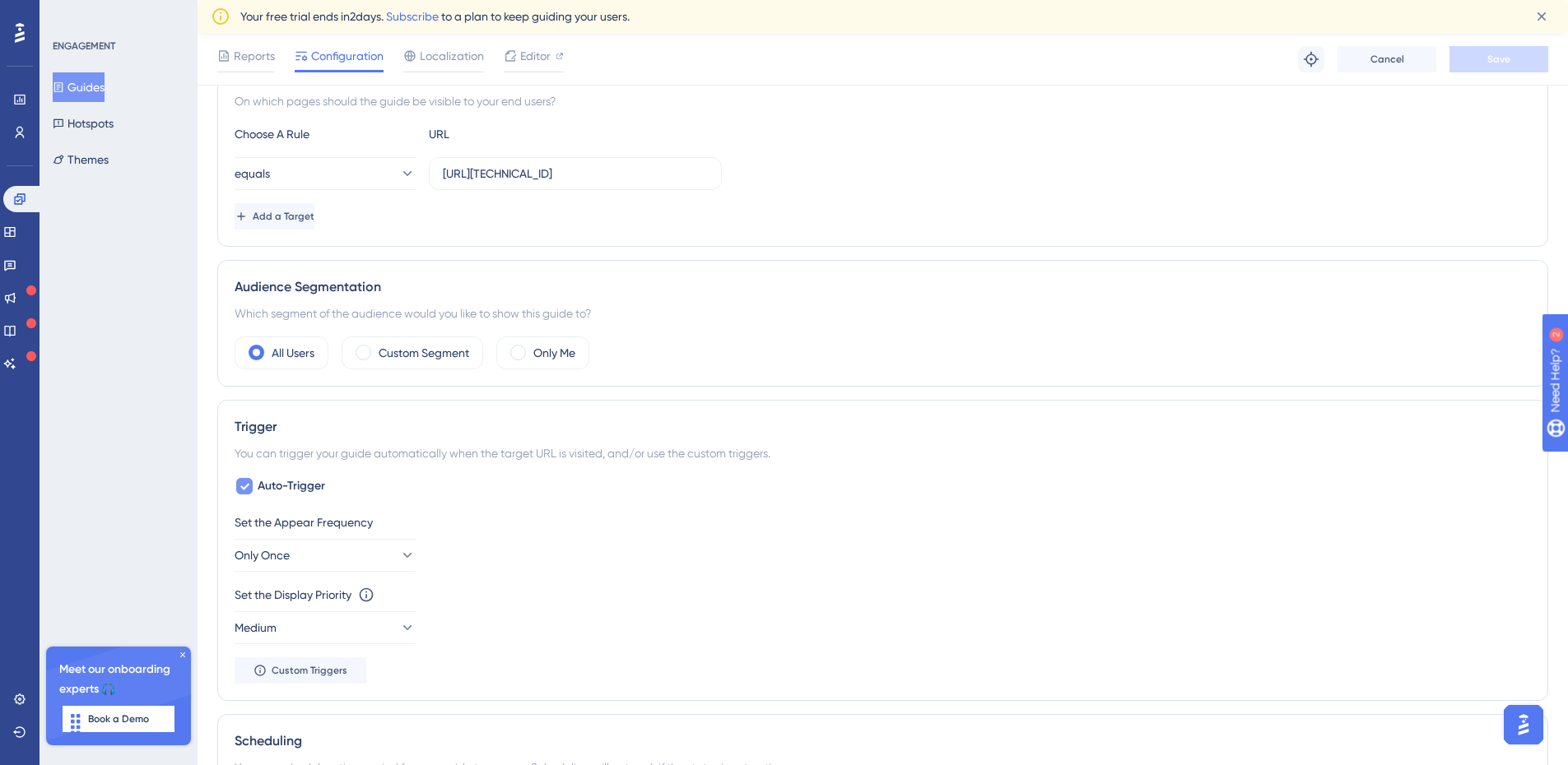click 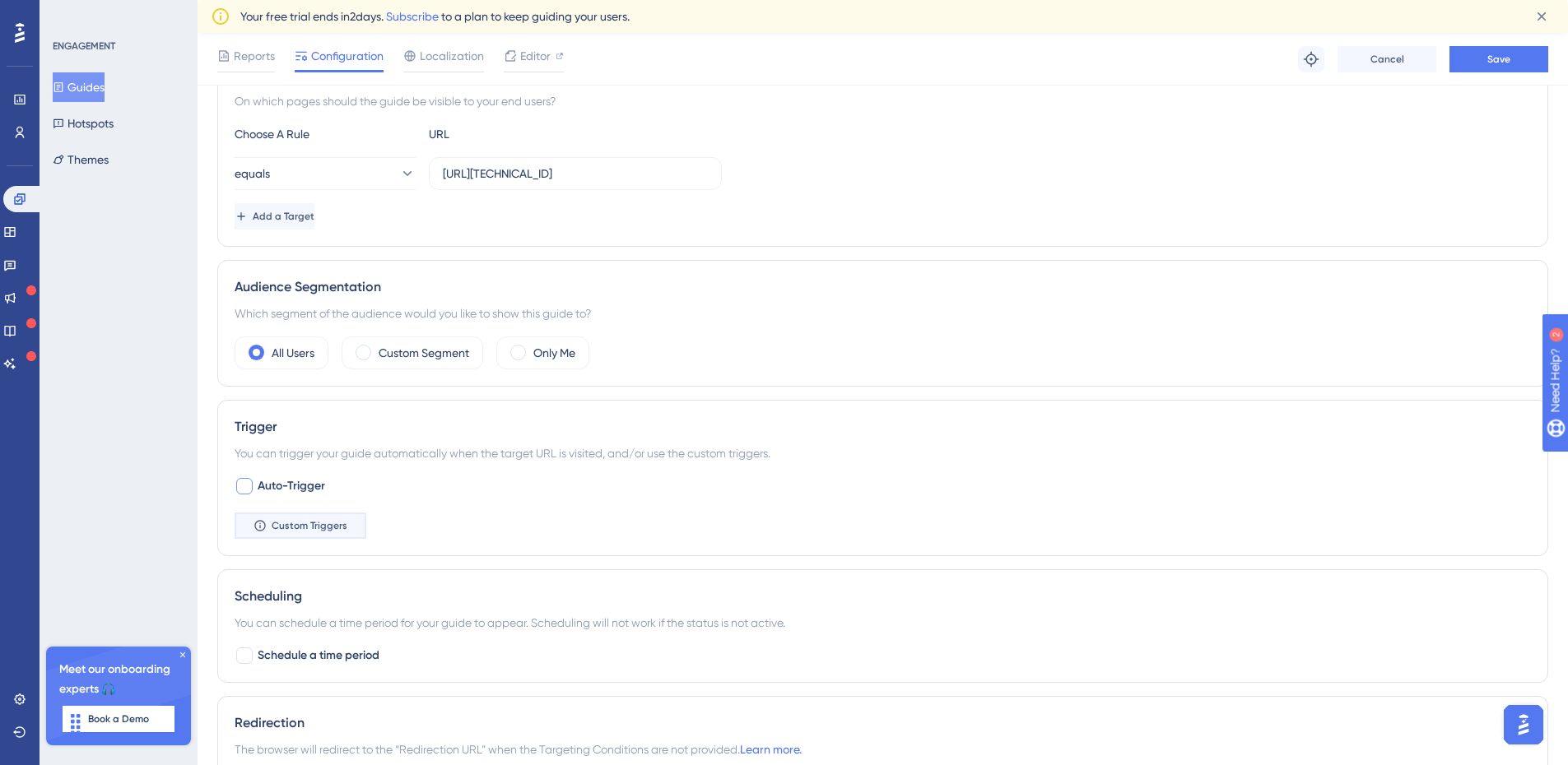 click on "Custom Triggers" at bounding box center [309, 526] 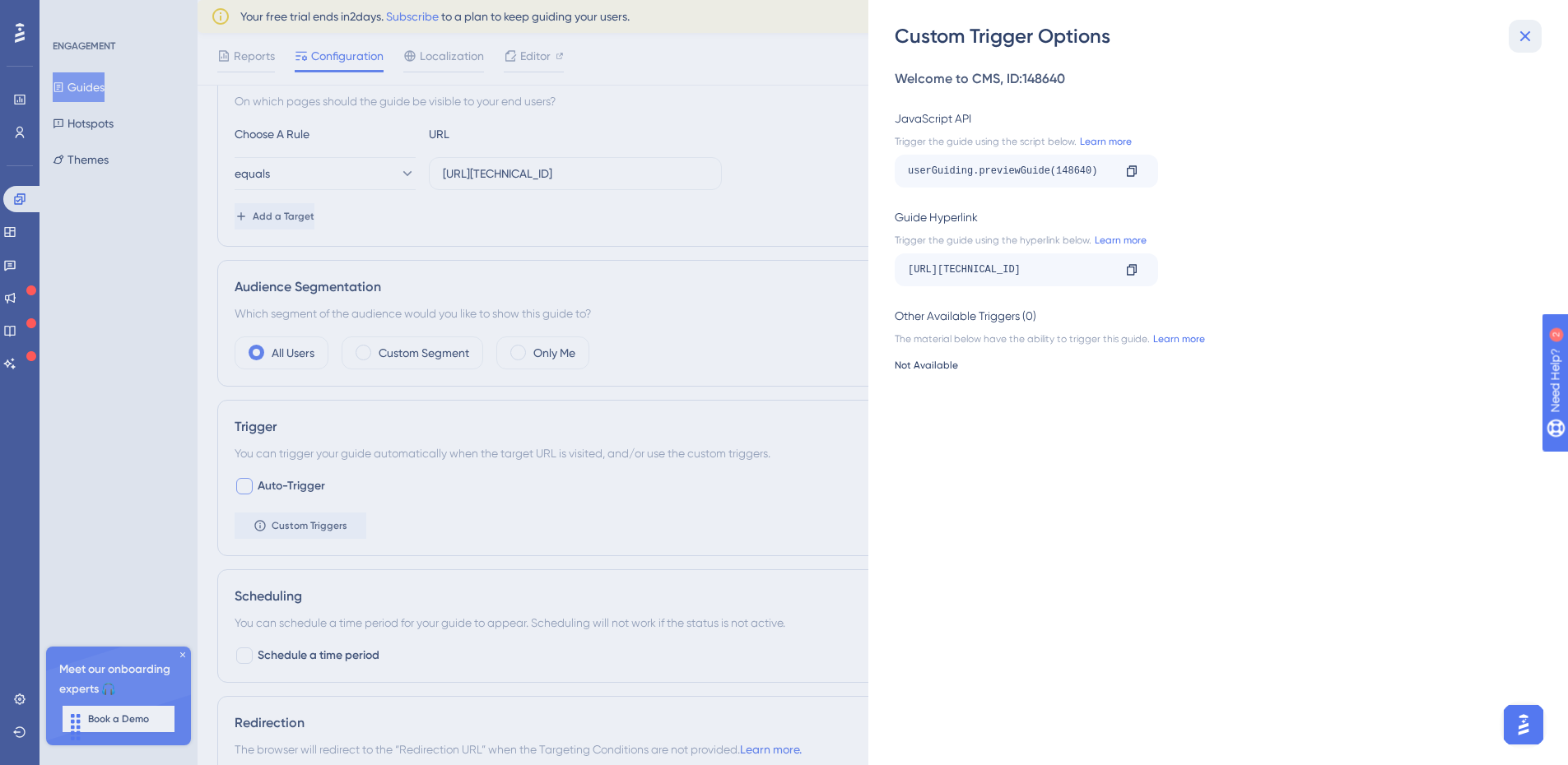click 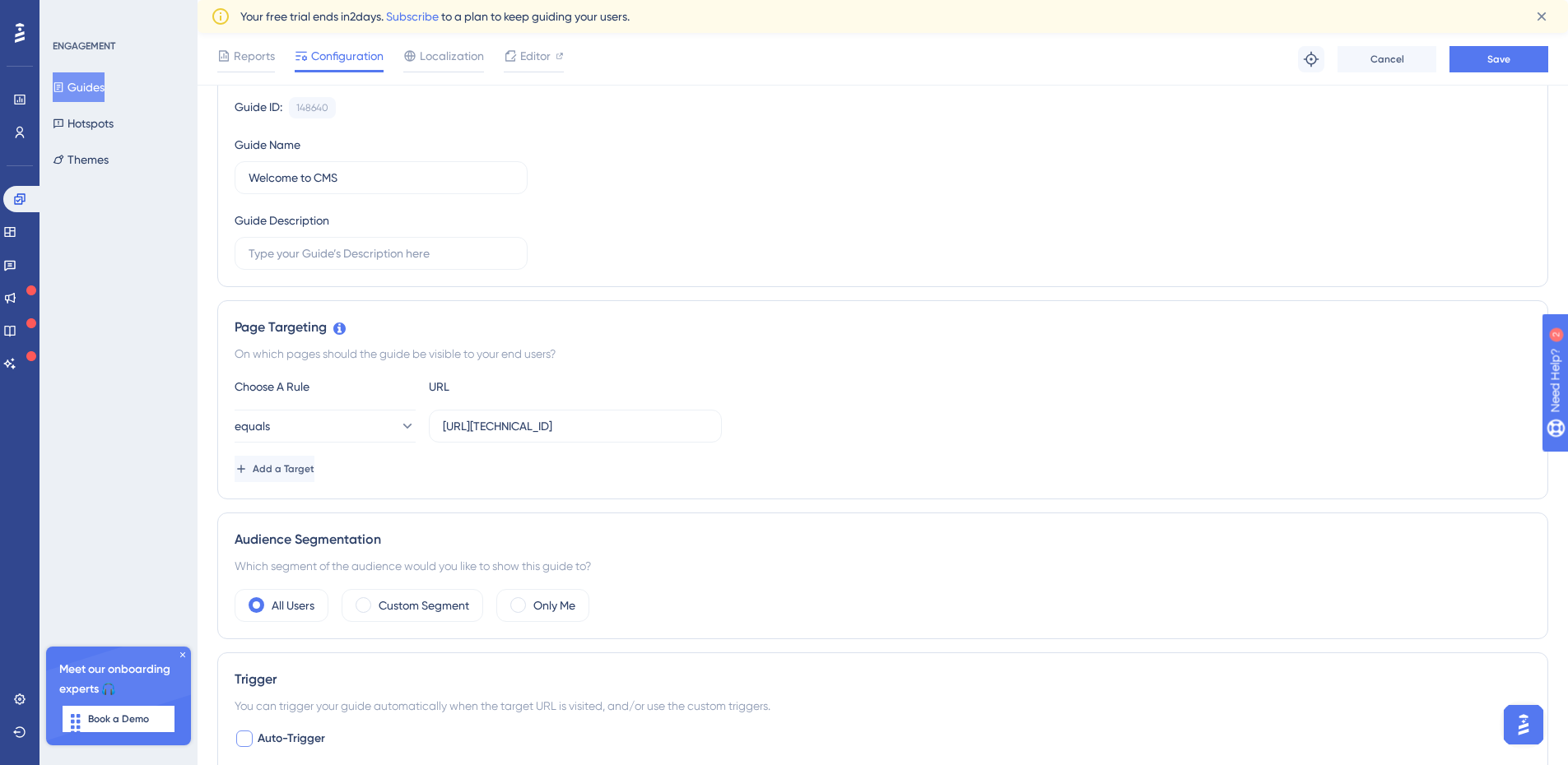 scroll, scrollTop: 0, scrollLeft: 0, axis: both 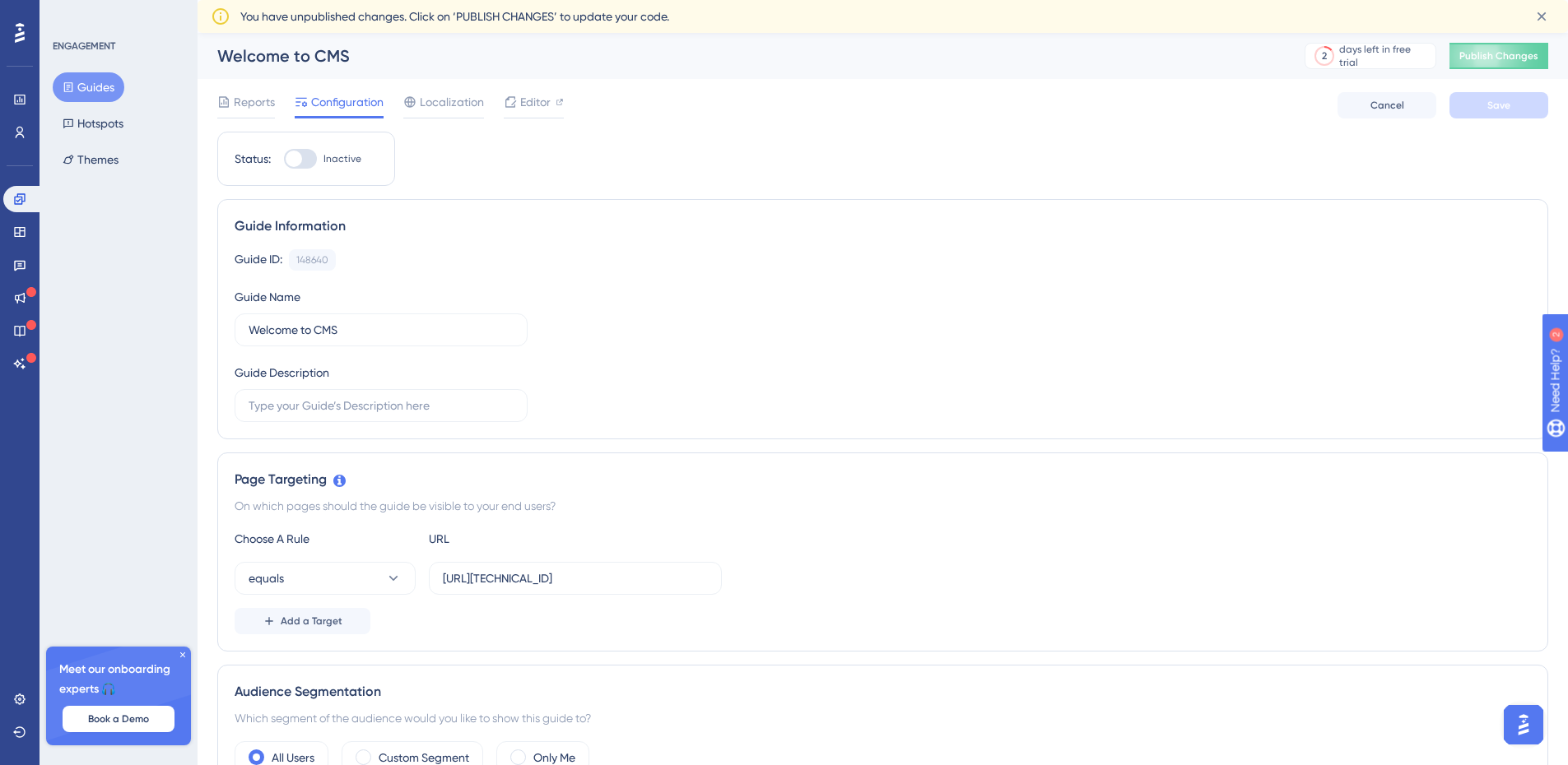 click on "Choose A Rule URL equals http://10.142.33.84/ Add a Target" at bounding box center [882, 582] 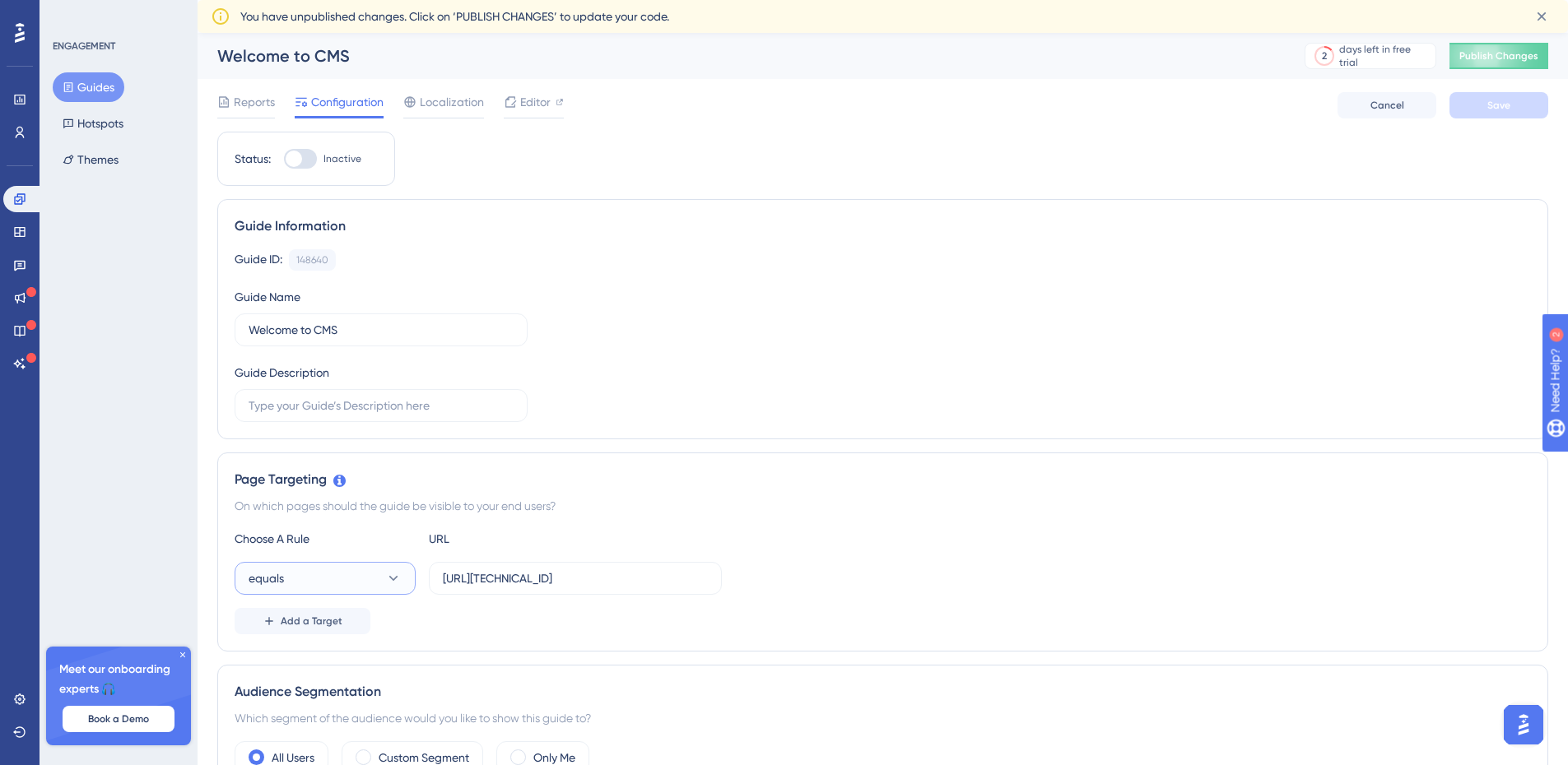 click on "equals" at bounding box center [325, 578] 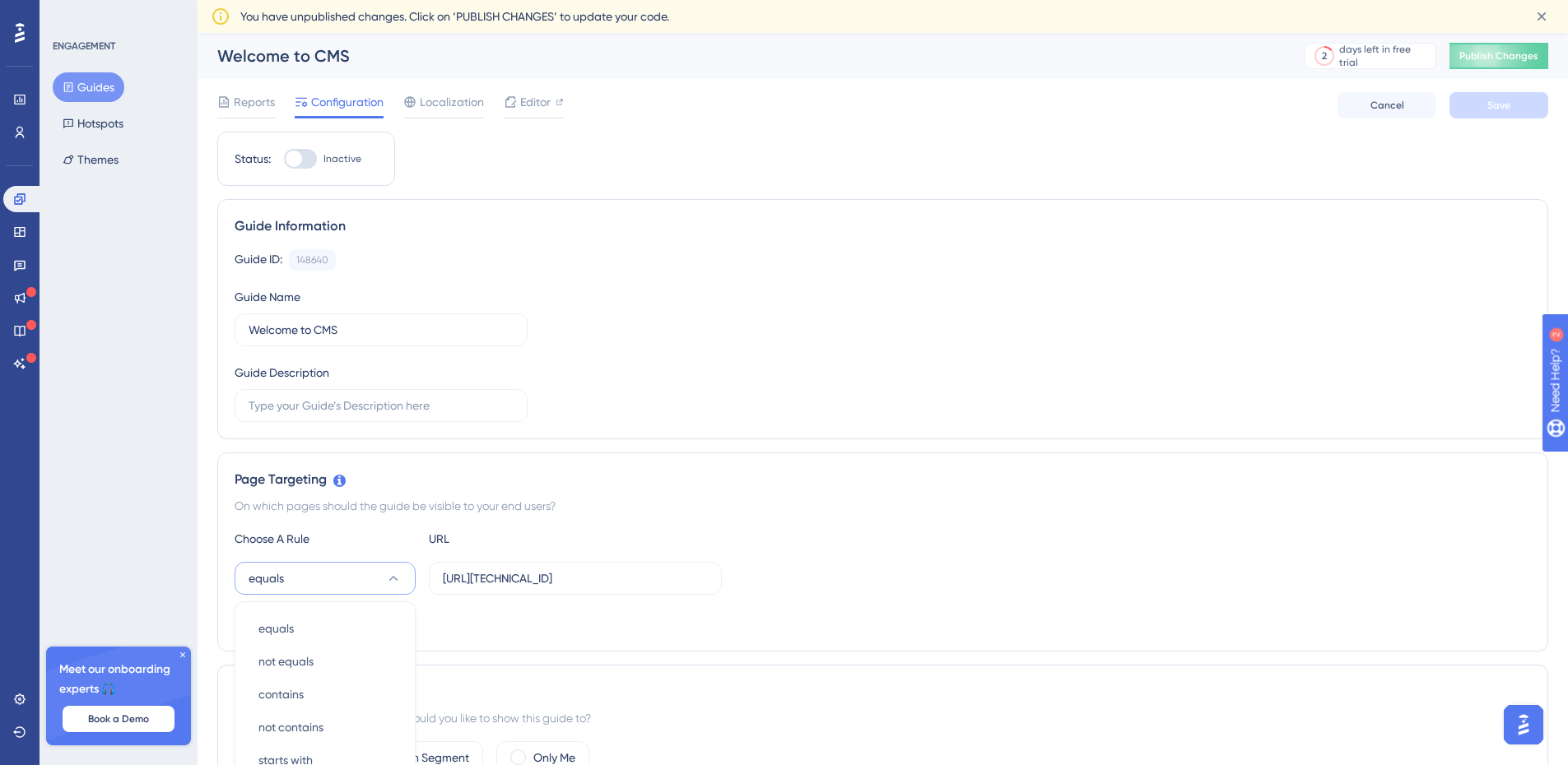 scroll, scrollTop: 349, scrollLeft: 0, axis: vertical 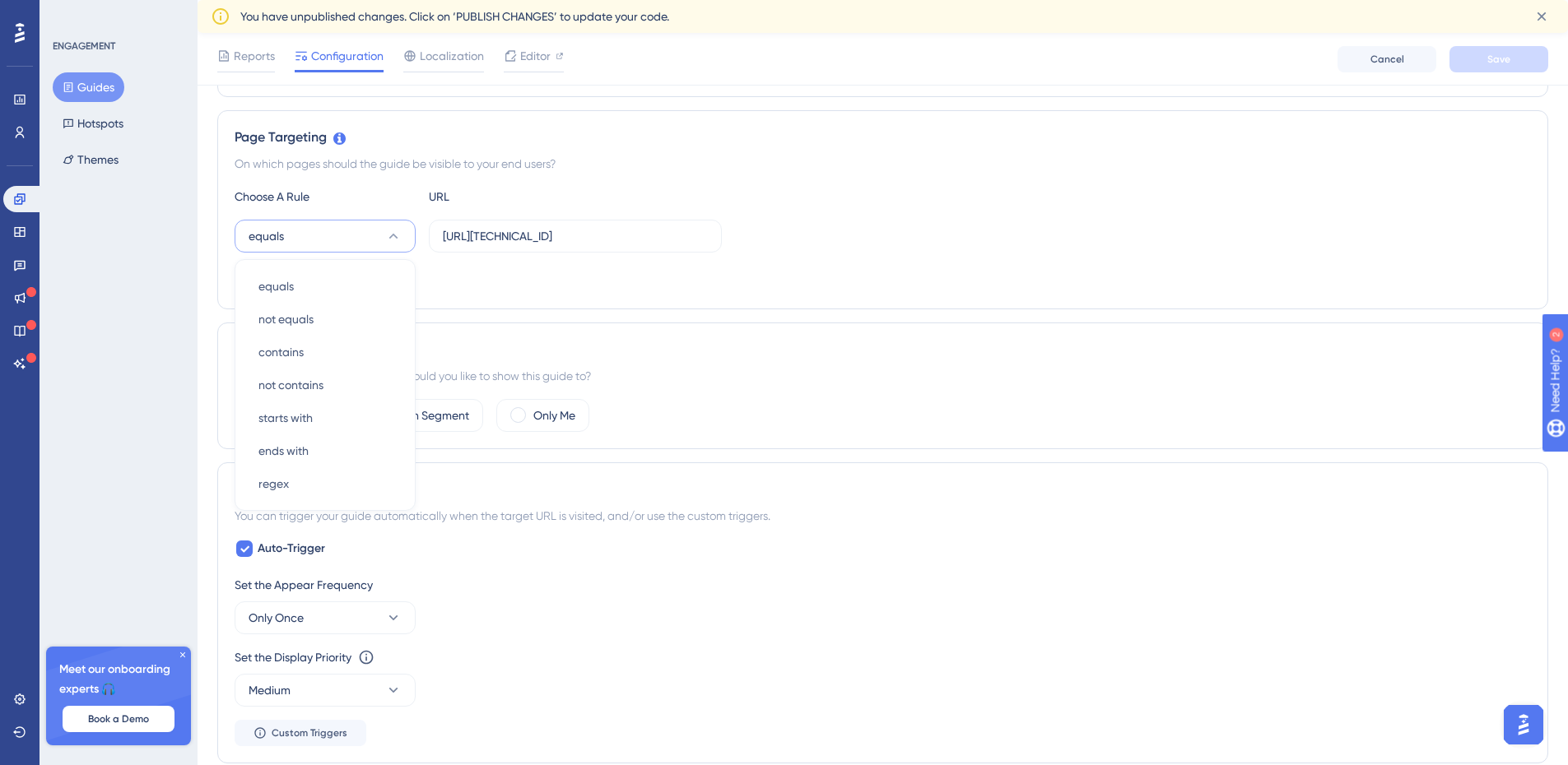 click on "Set the Appear Frequency" at bounding box center [882, 585] 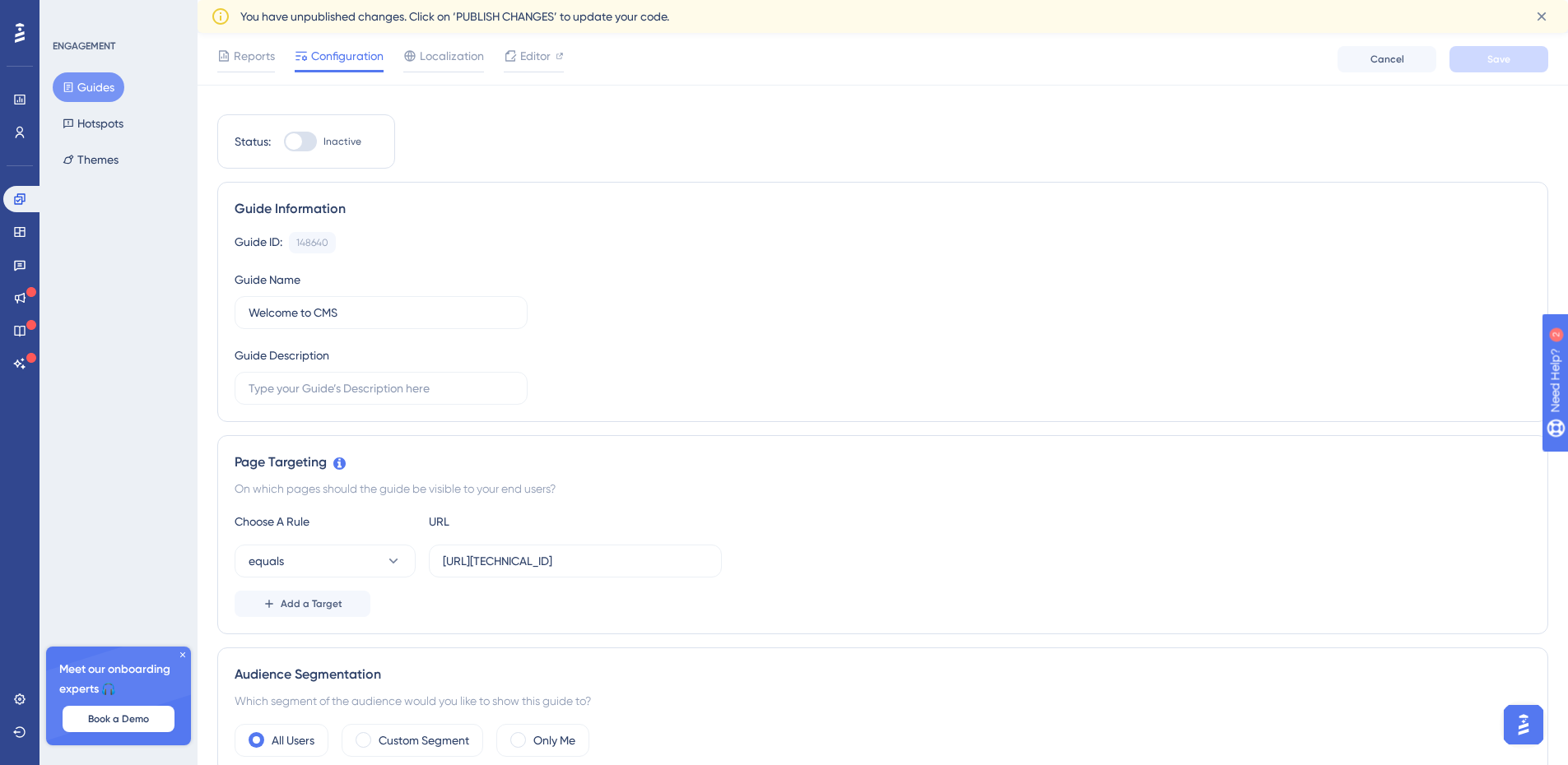 scroll, scrollTop: 0, scrollLeft: 0, axis: both 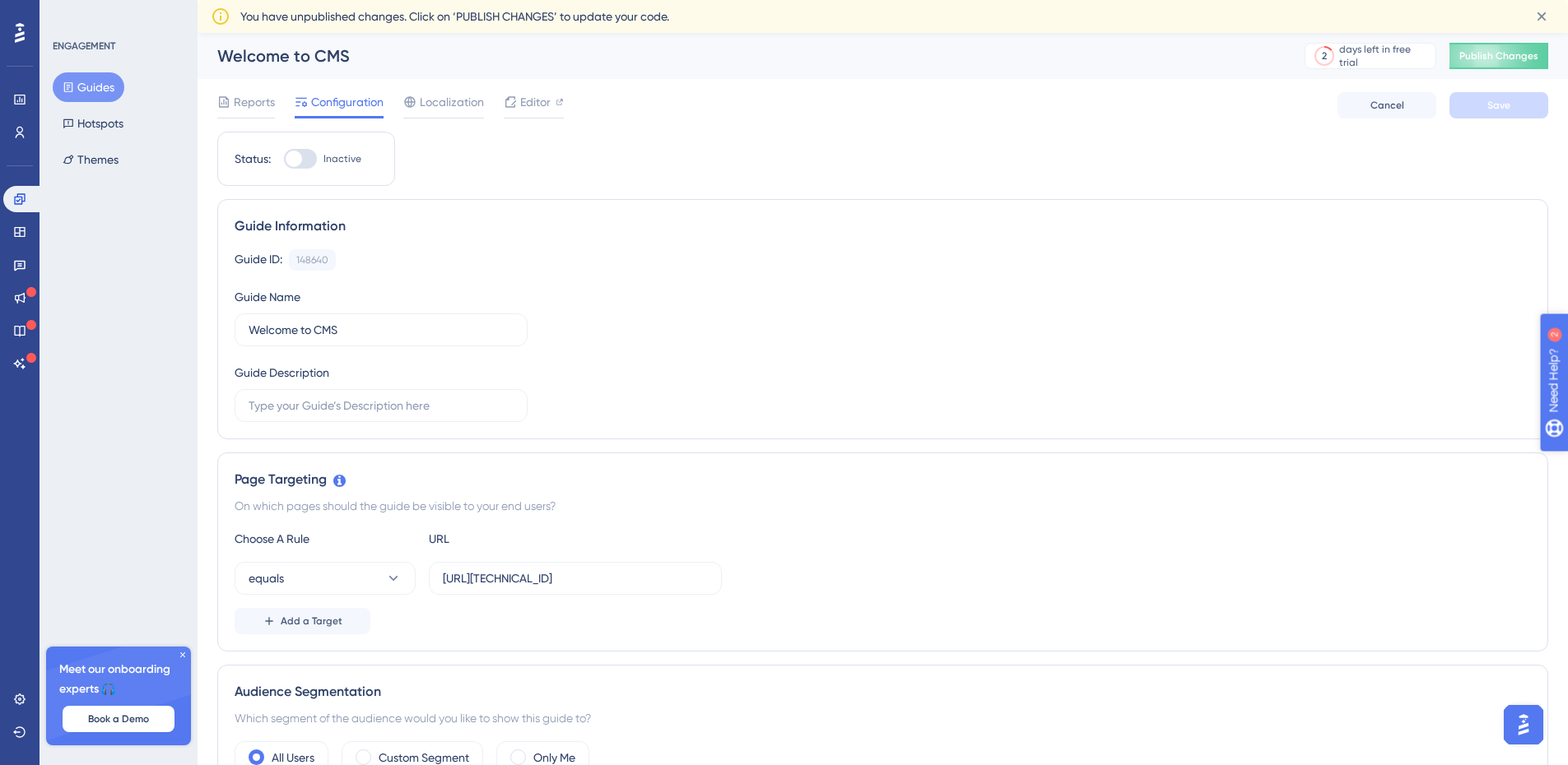 click on "Need Help?" at bounding box center [1611, 465] 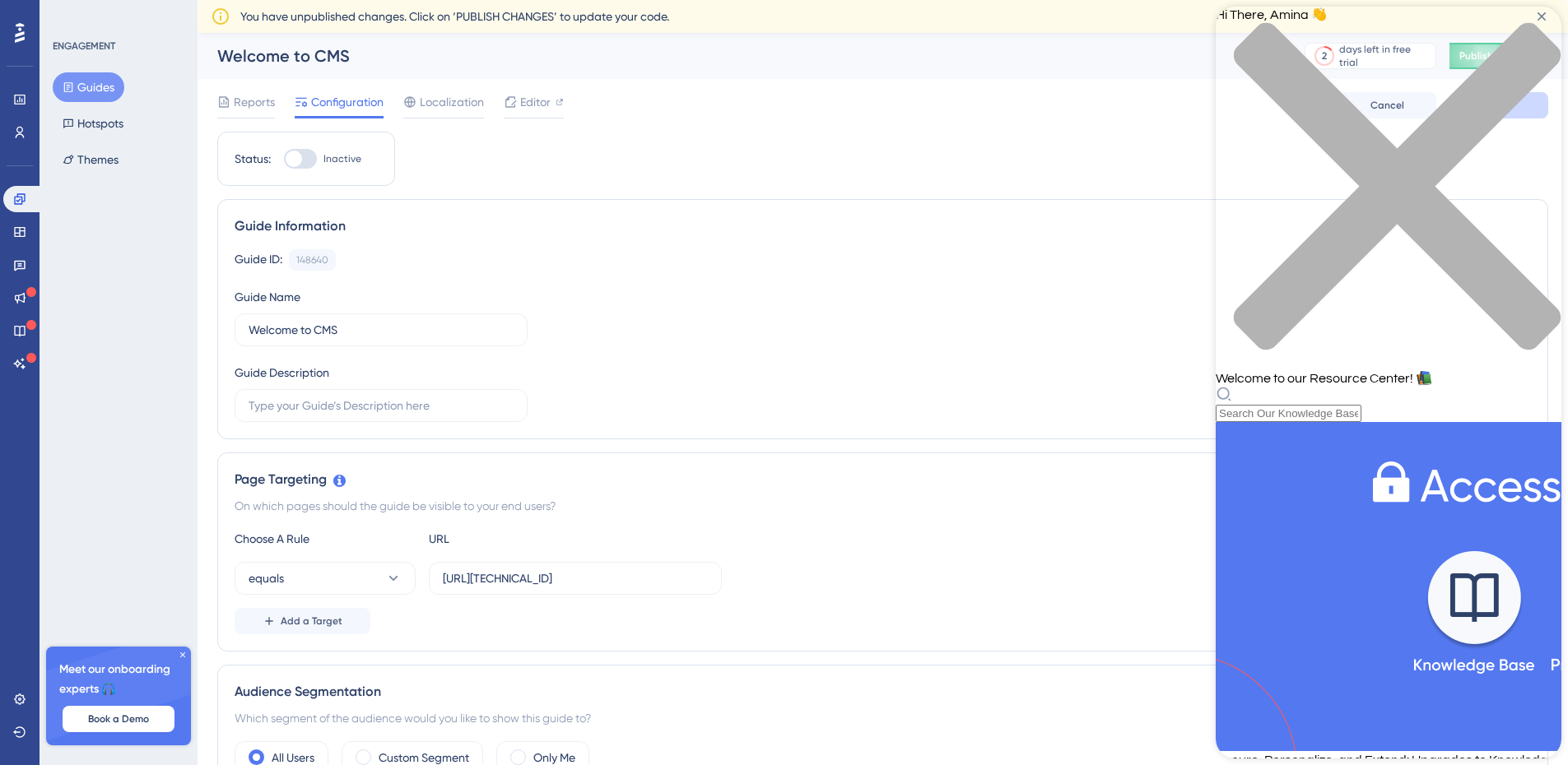 click 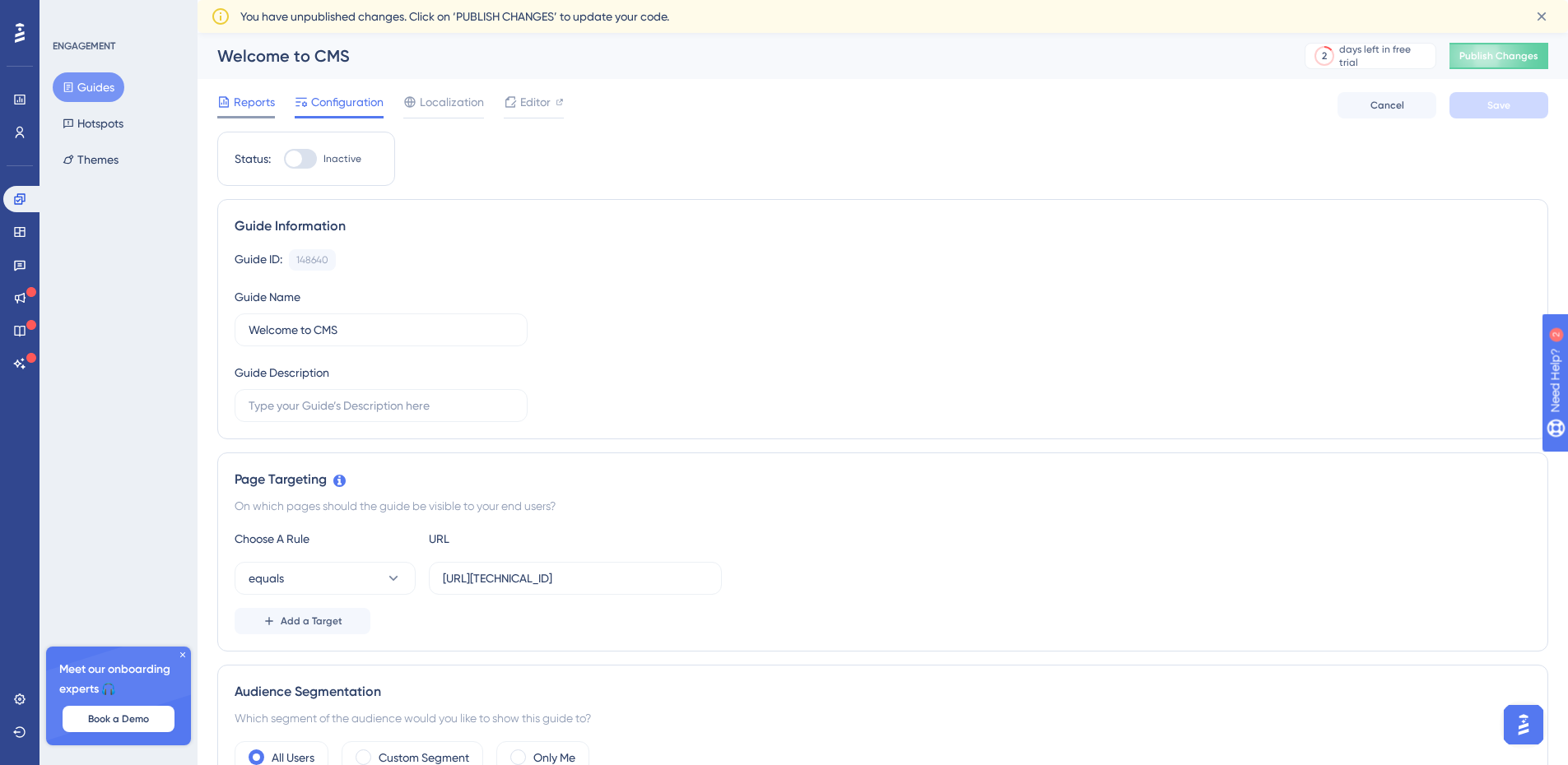 click on "Reports" at bounding box center (254, 102) 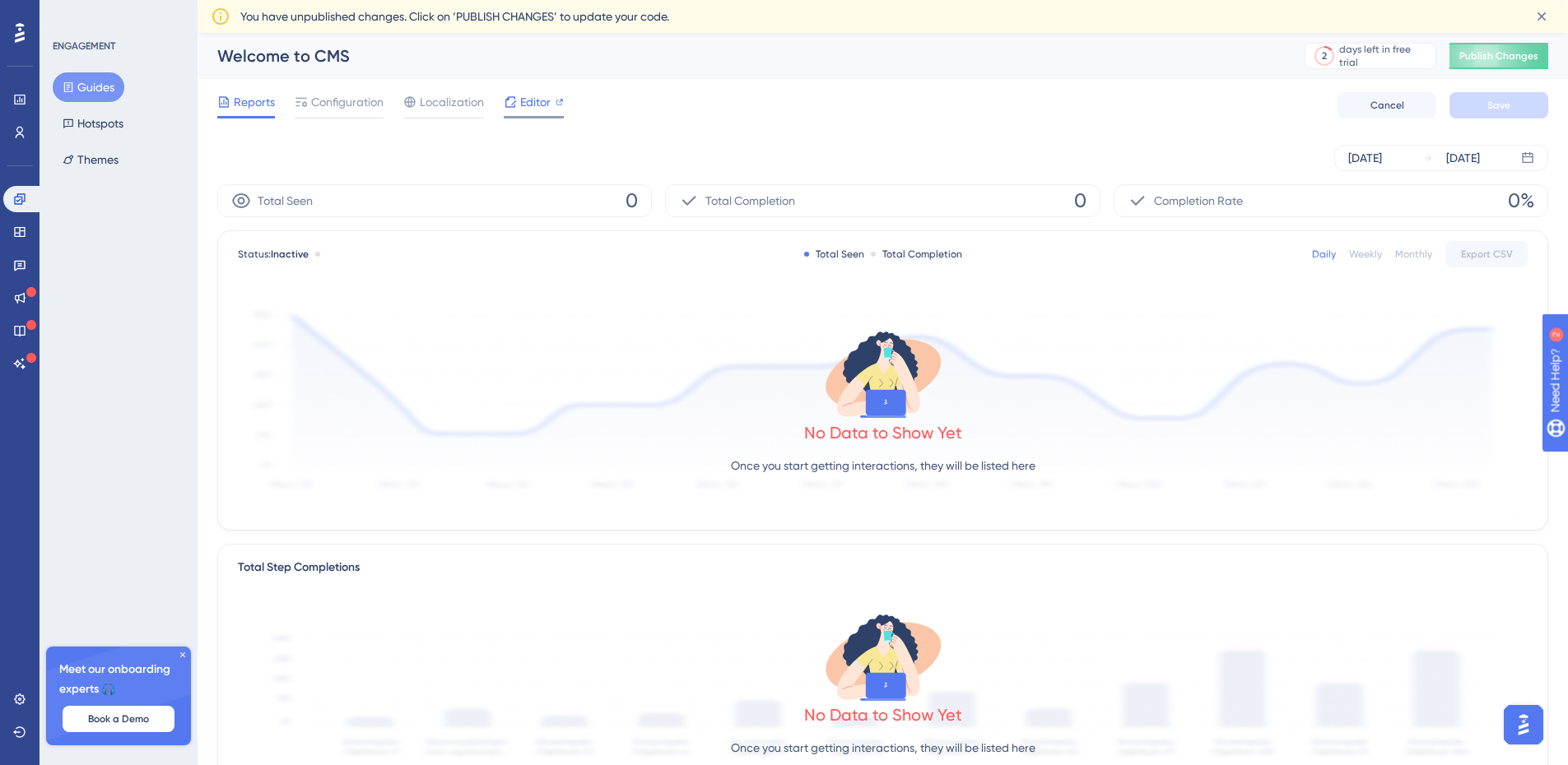 click on "Editor" at bounding box center (535, 102) 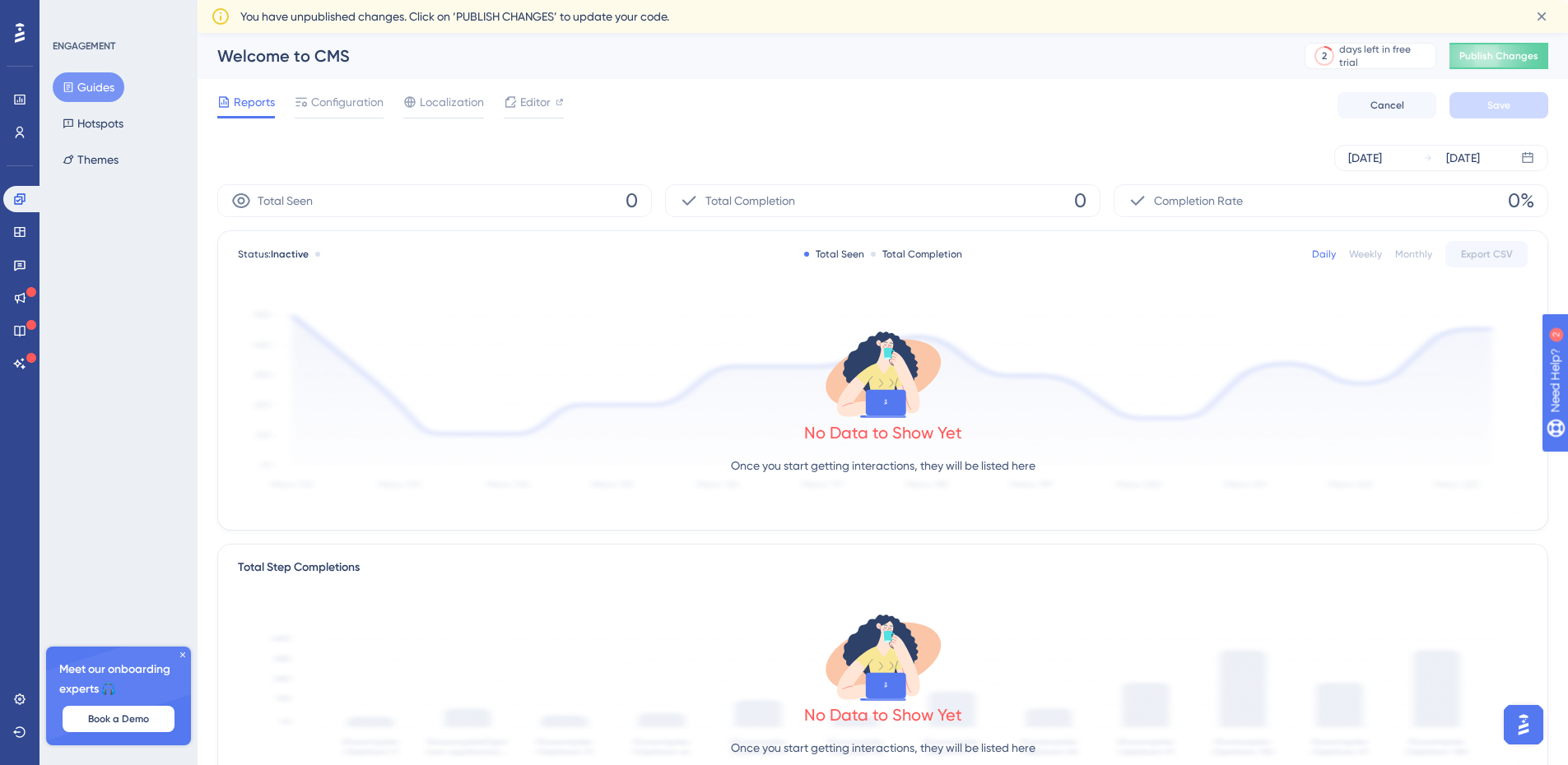 click on "Guides" at bounding box center [88, 87] 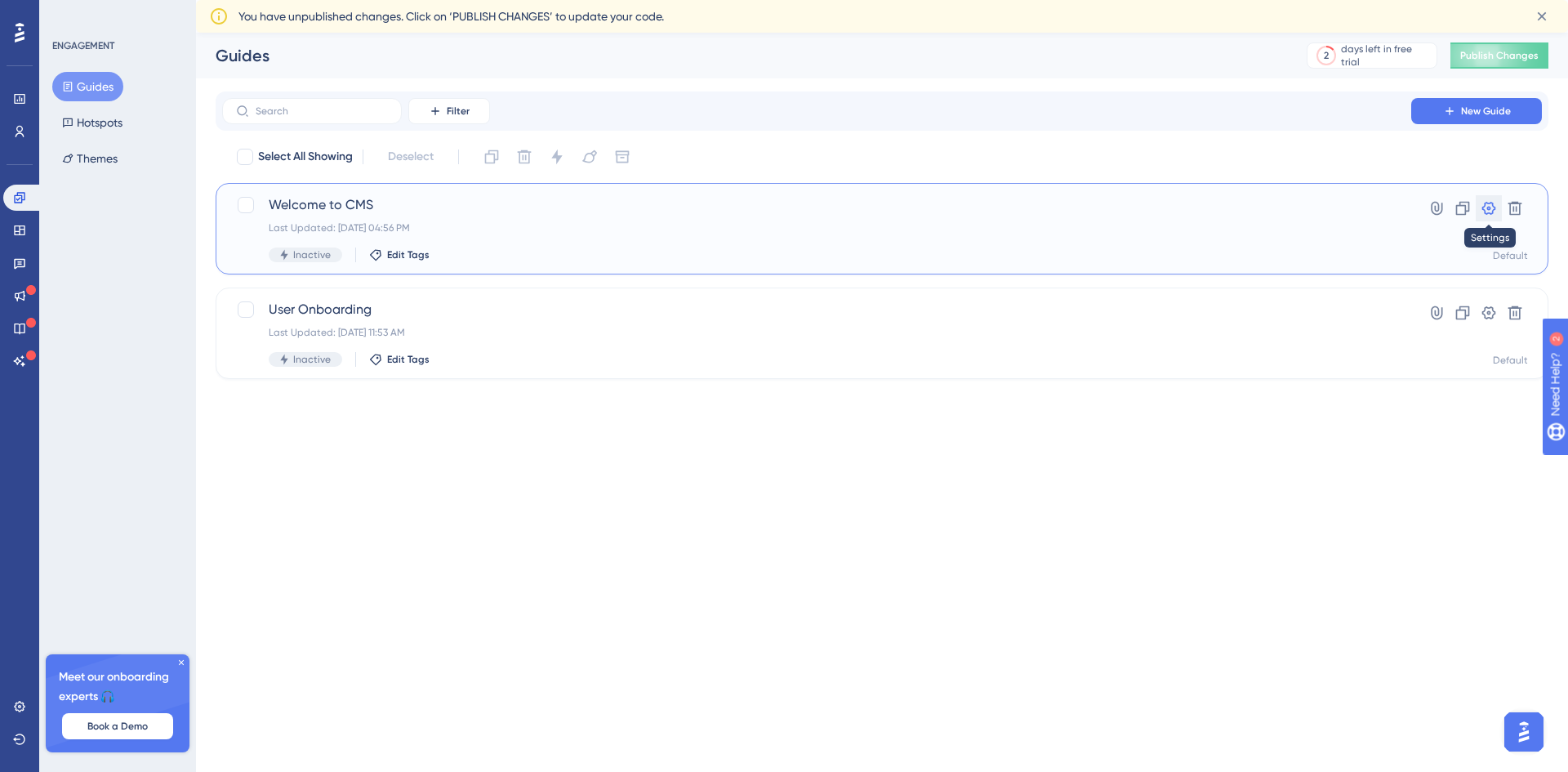 click 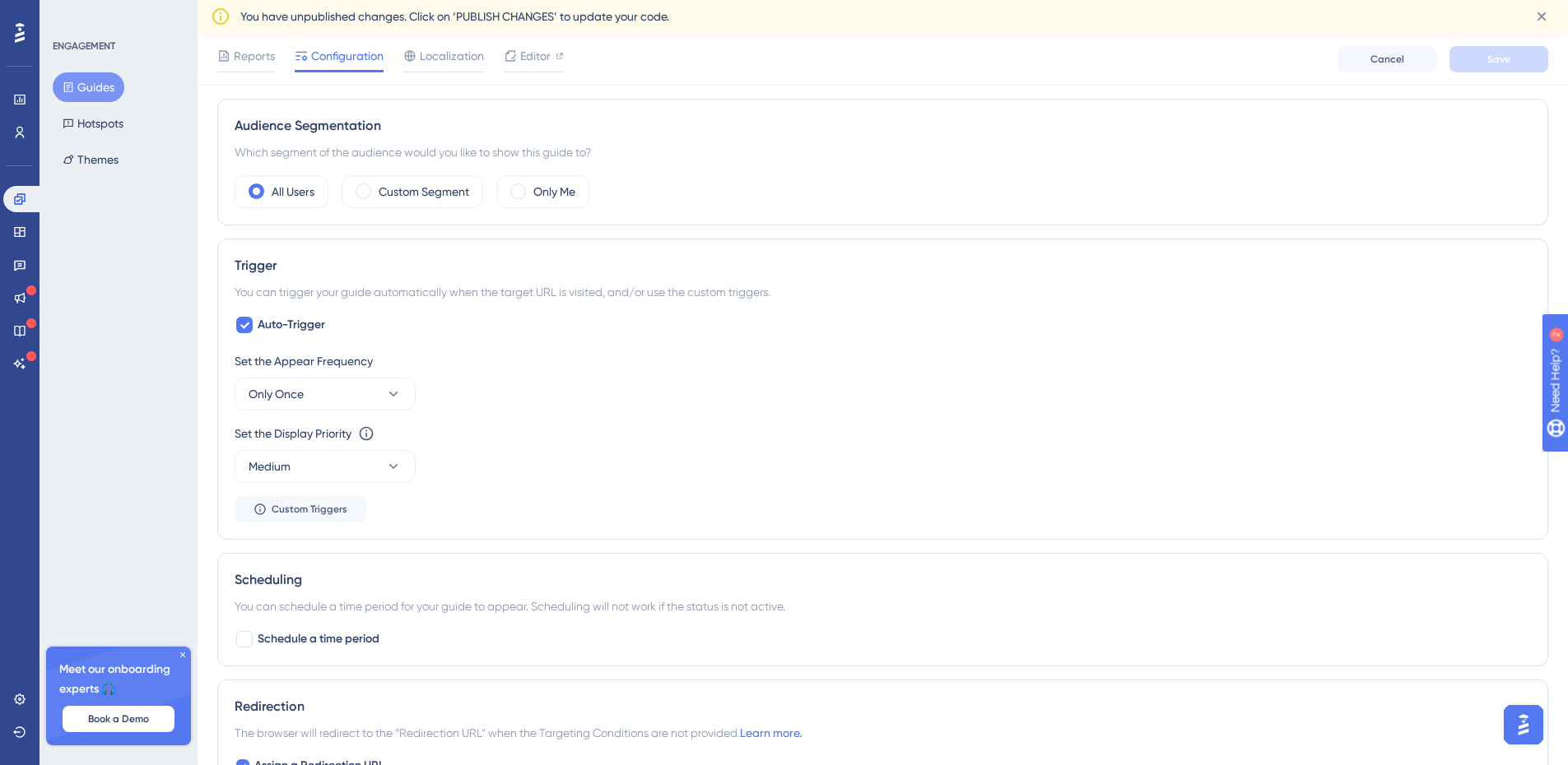 scroll, scrollTop: 576, scrollLeft: 0, axis: vertical 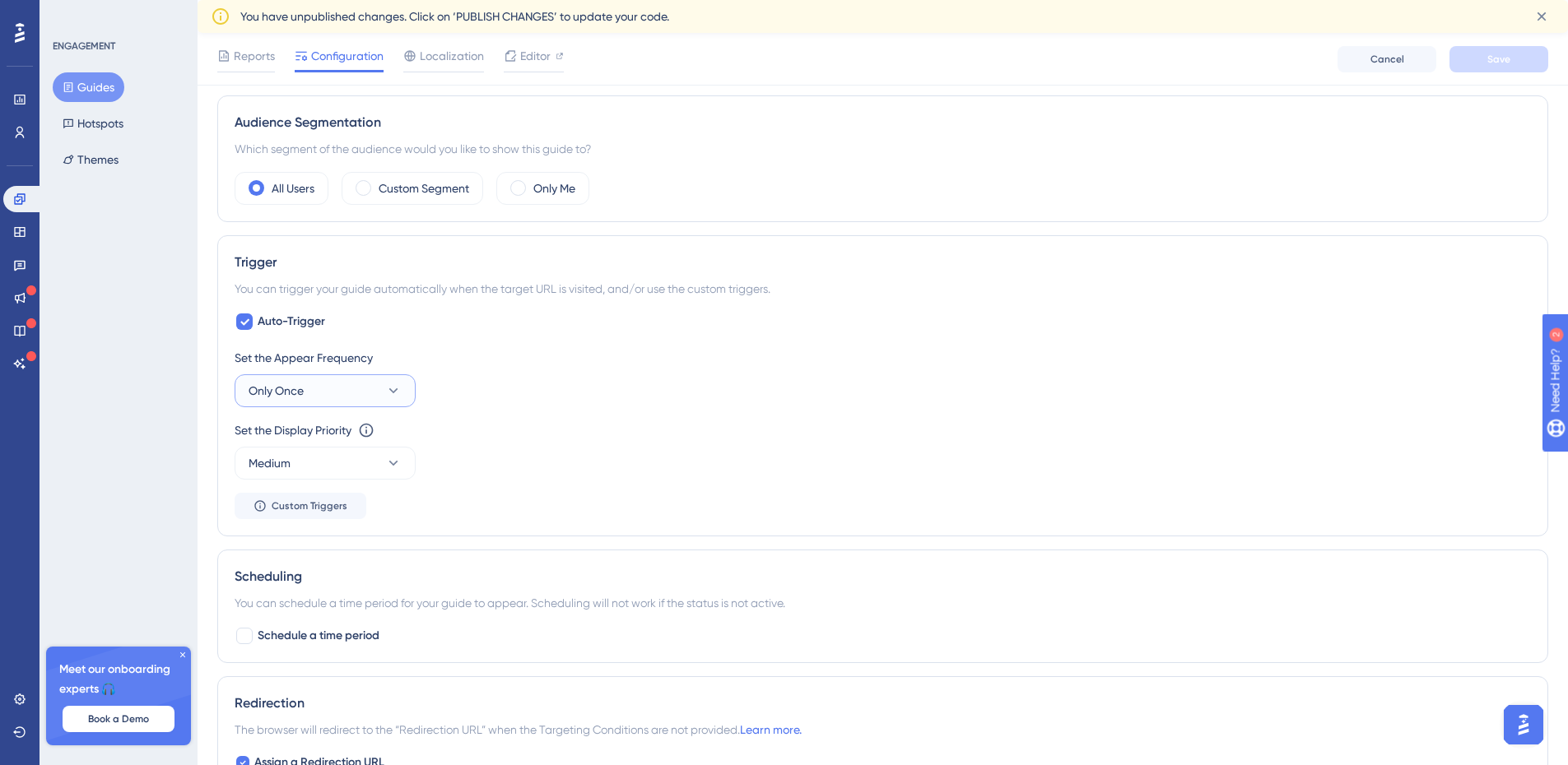 click on "Only Once" at bounding box center [325, 391] 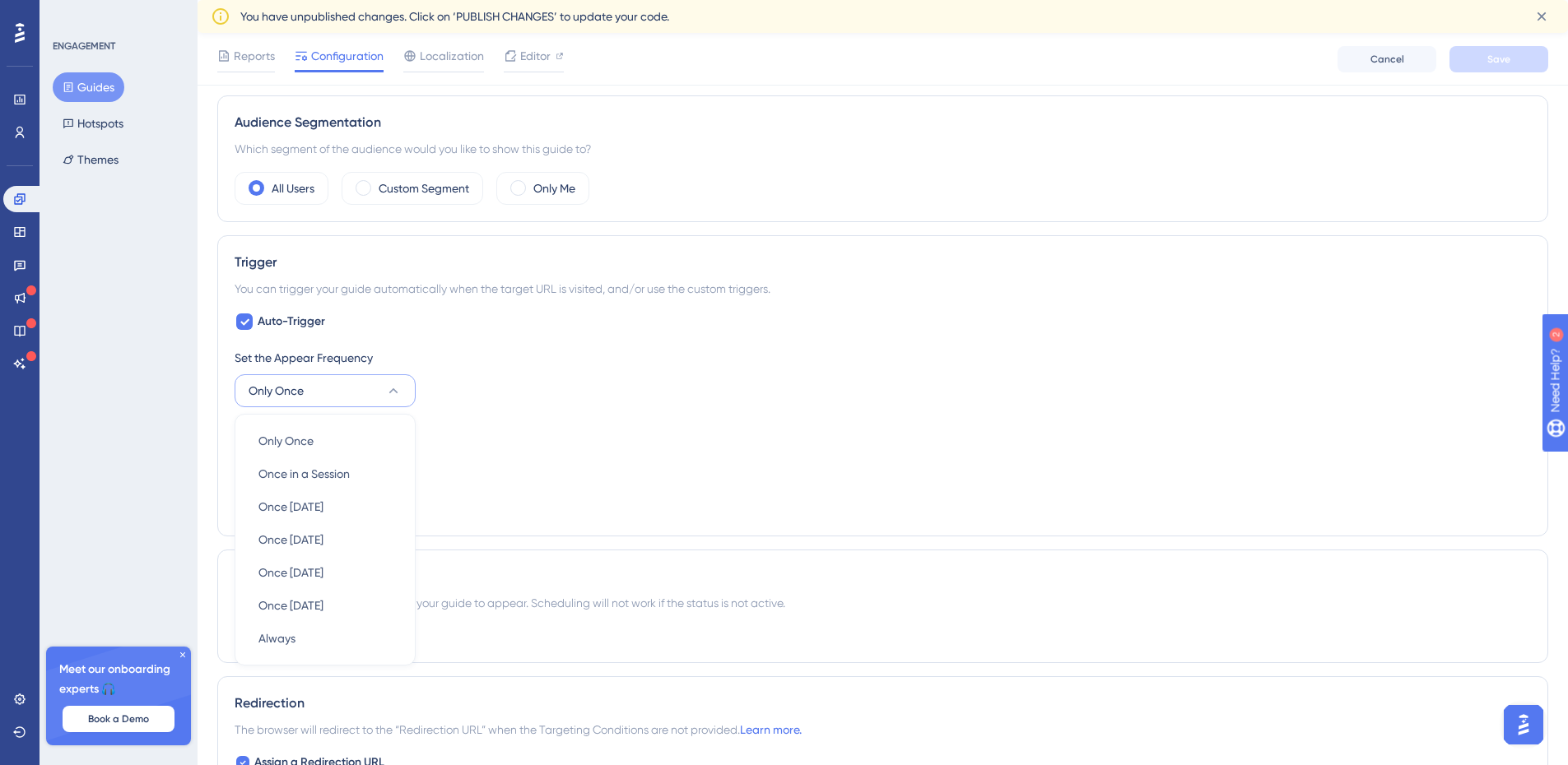 scroll, scrollTop: 733, scrollLeft: 0, axis: vertical 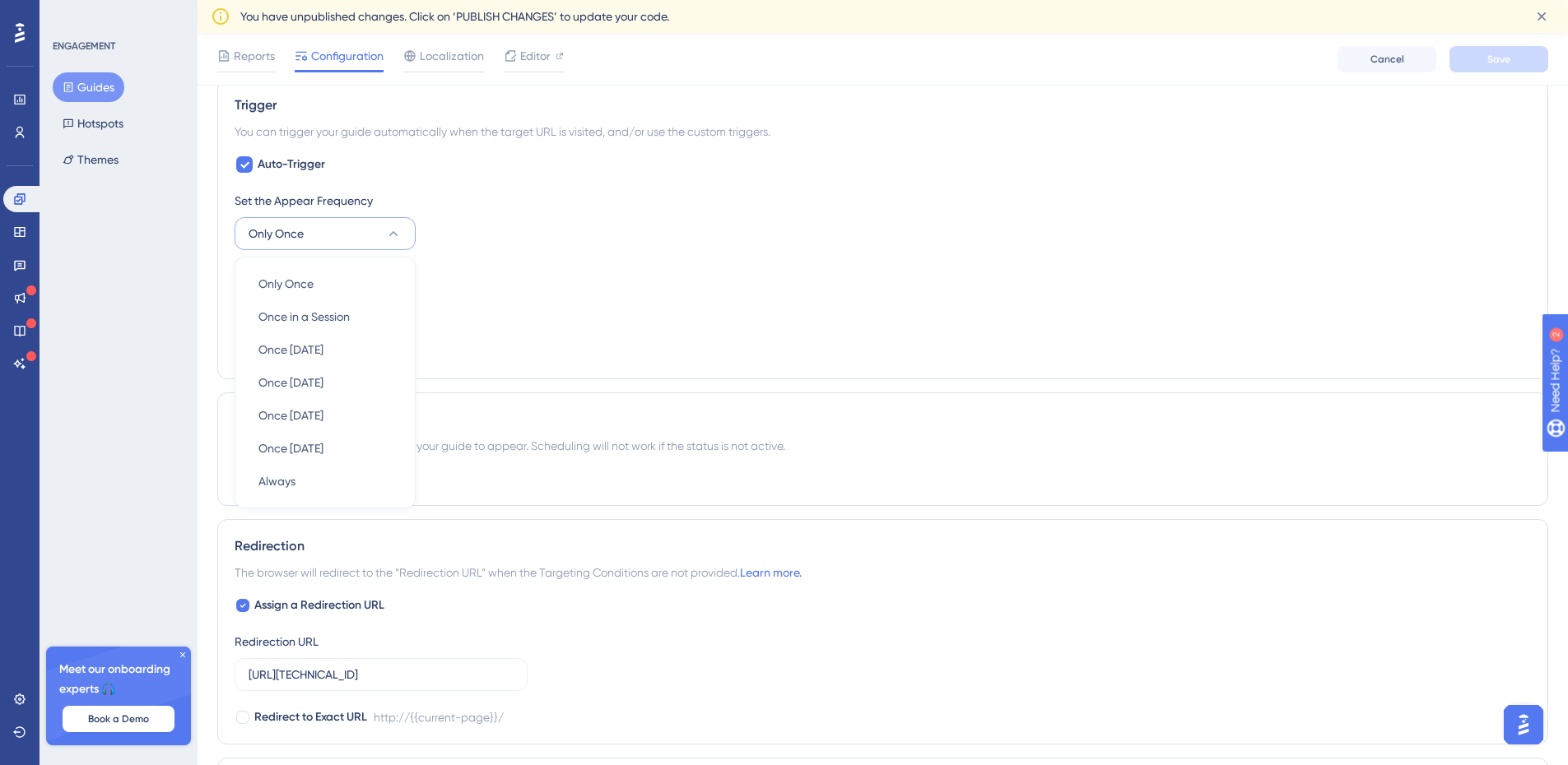 click on "Set the Display Priority This option will set the display priority between
auto-triggered materials in cases of conflicts between multiple materials Medium" at bounding box center (882, 293) 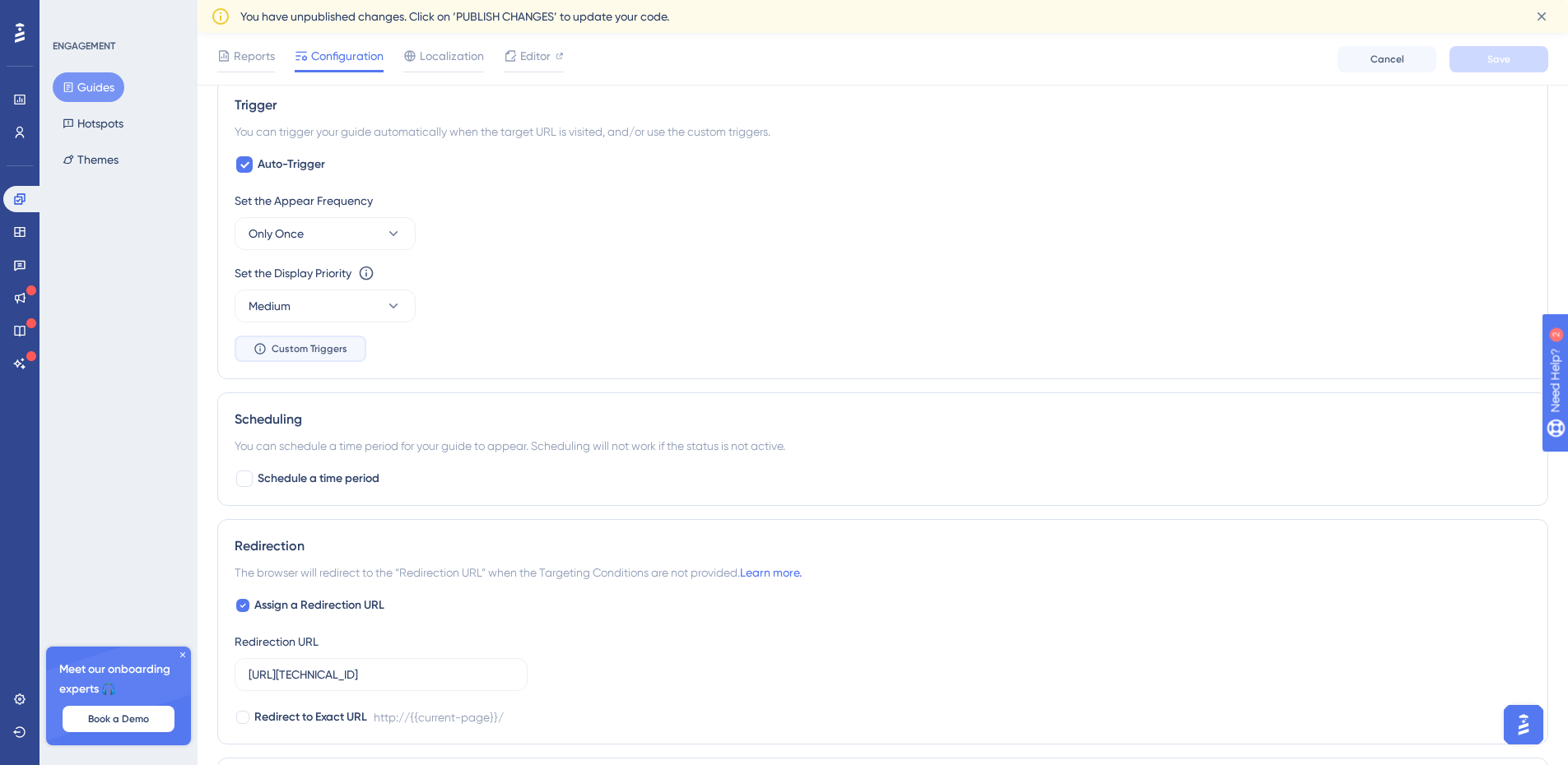 click on "Custom Triggers" at bounding box center (309, 349) 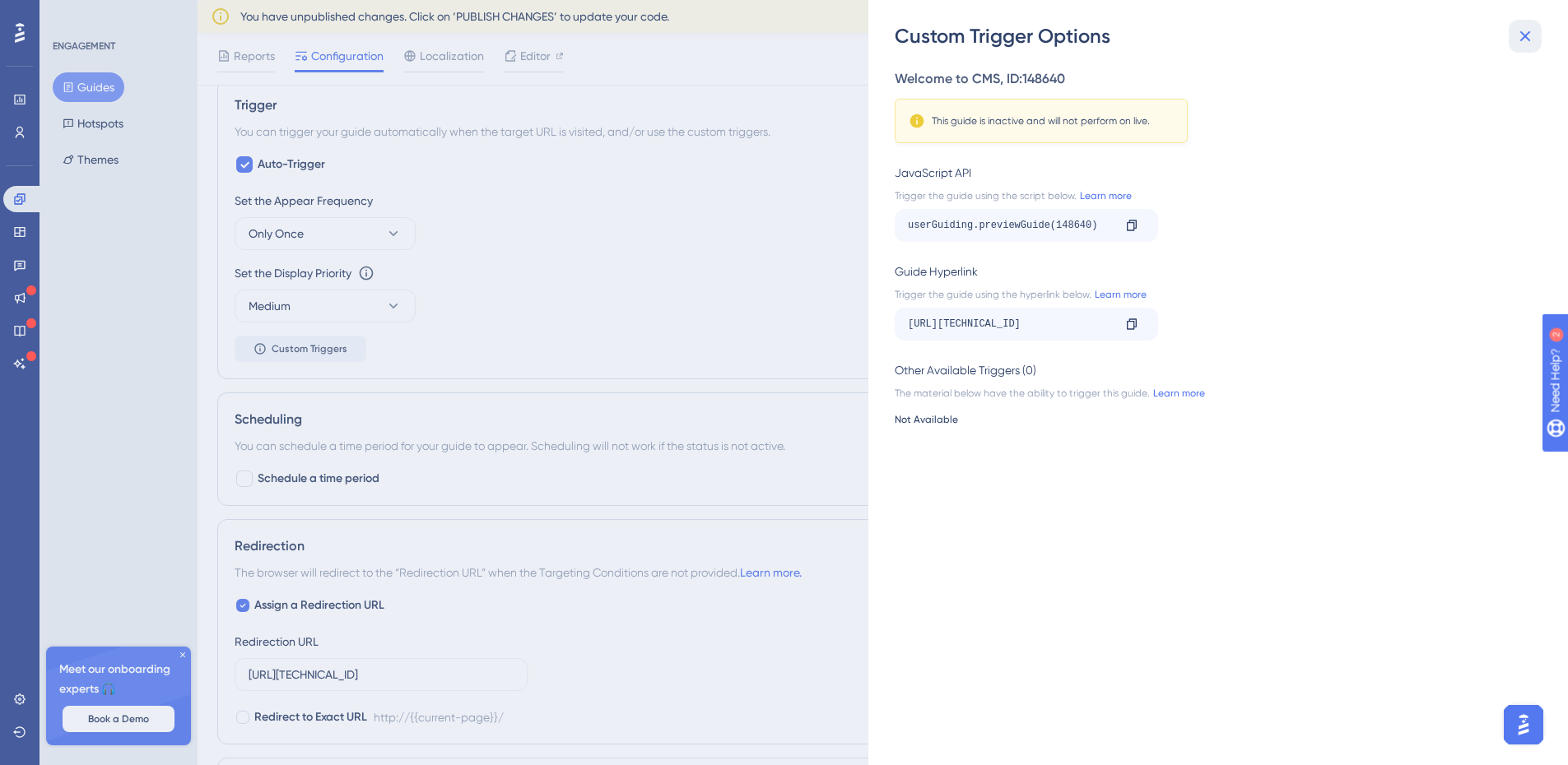 click 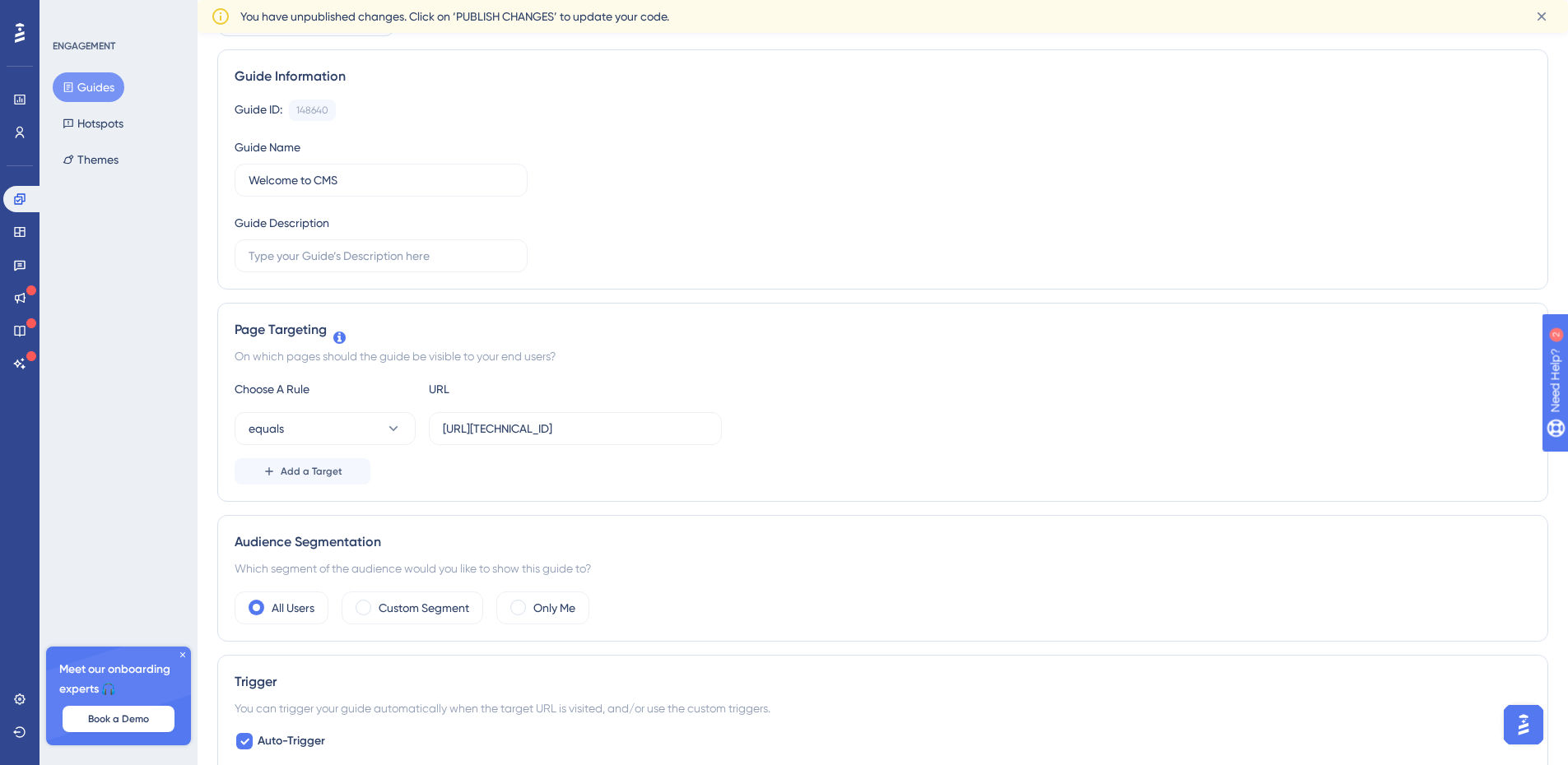 scroll, scrollTop: 0, scrollLeft: 0, axis: both 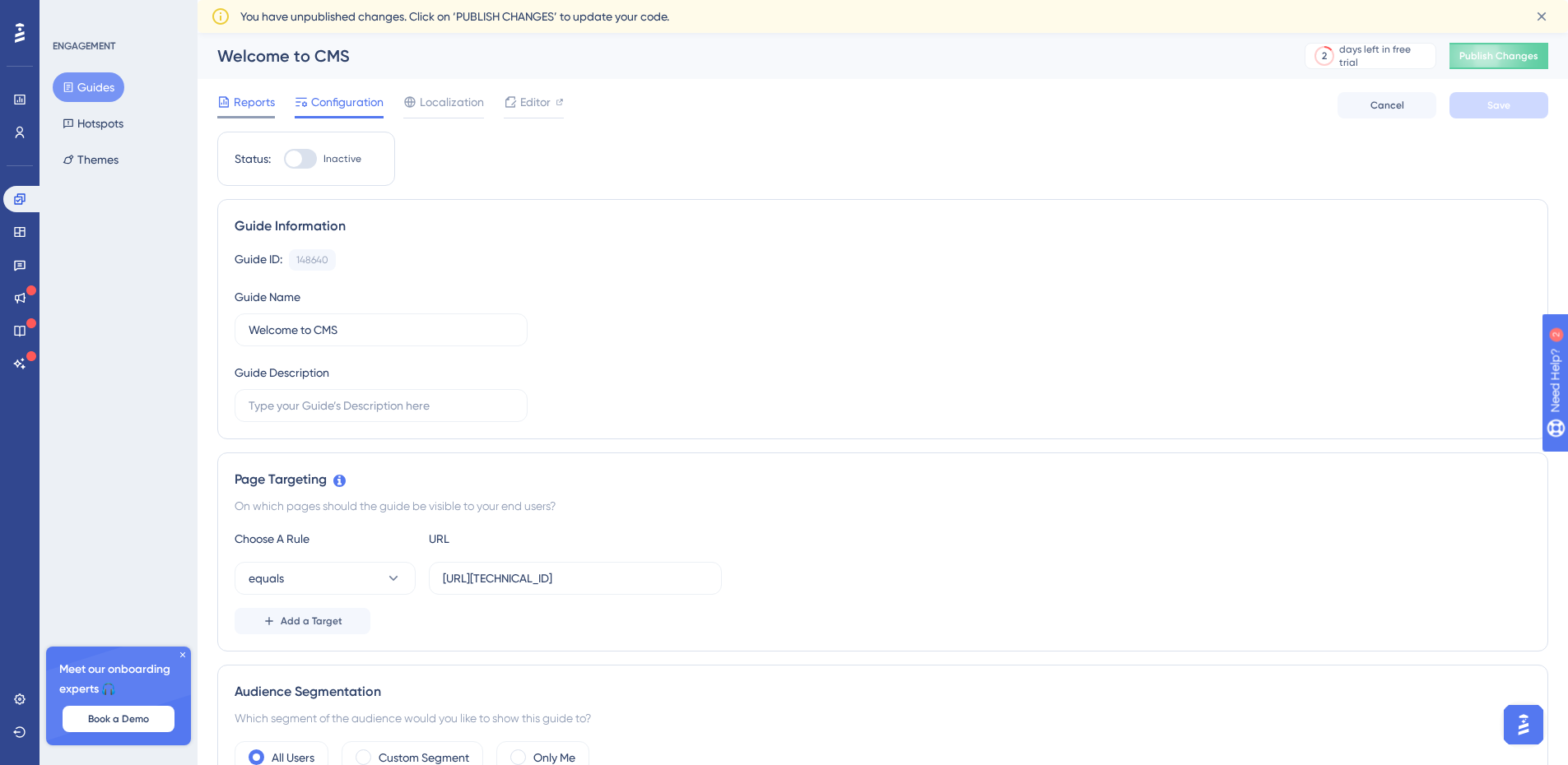 click on "Reports" at bounding box center (254, 102) 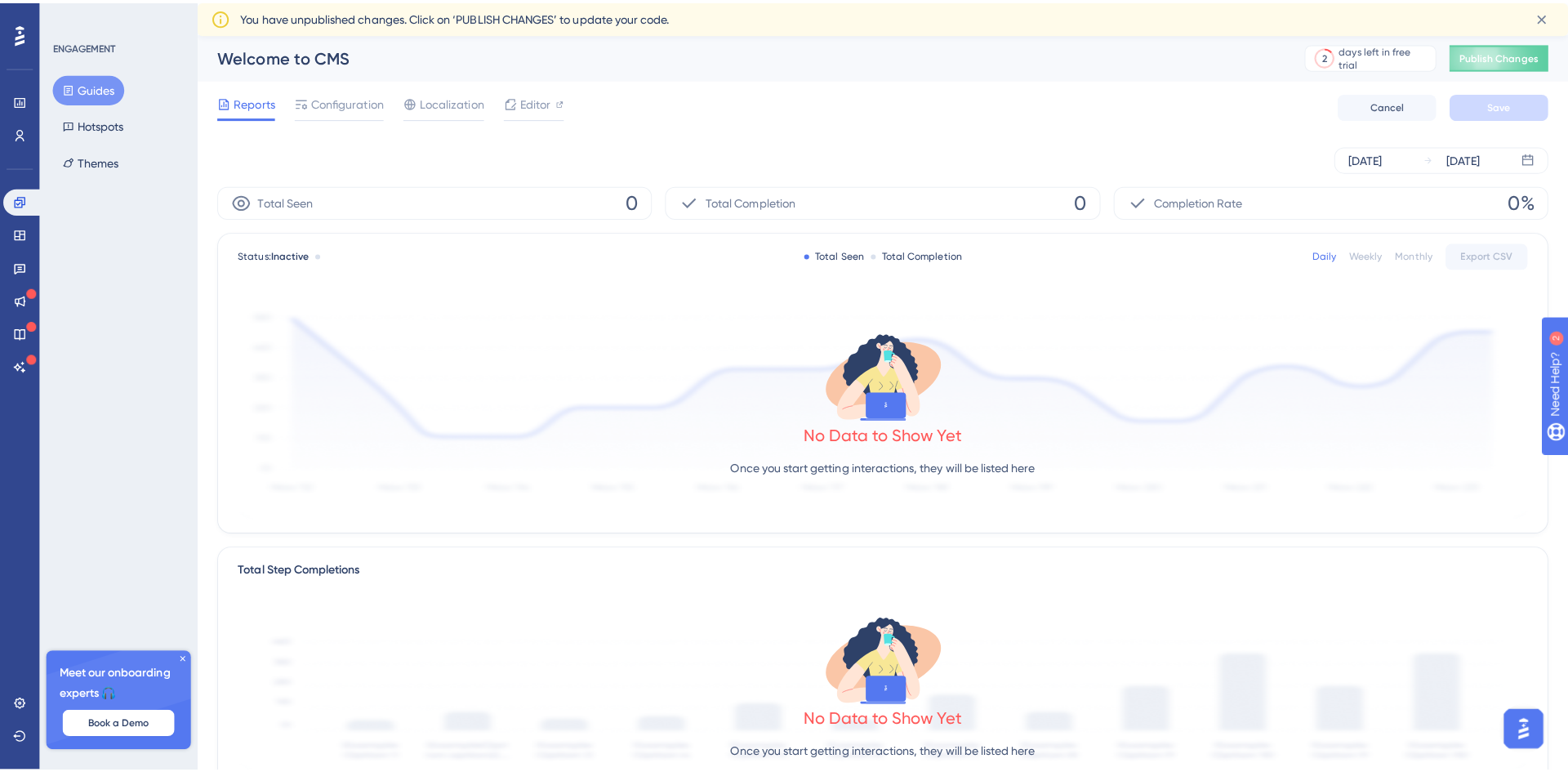scroll, scrollTop: 0, scrollLeft: 0, axis: both 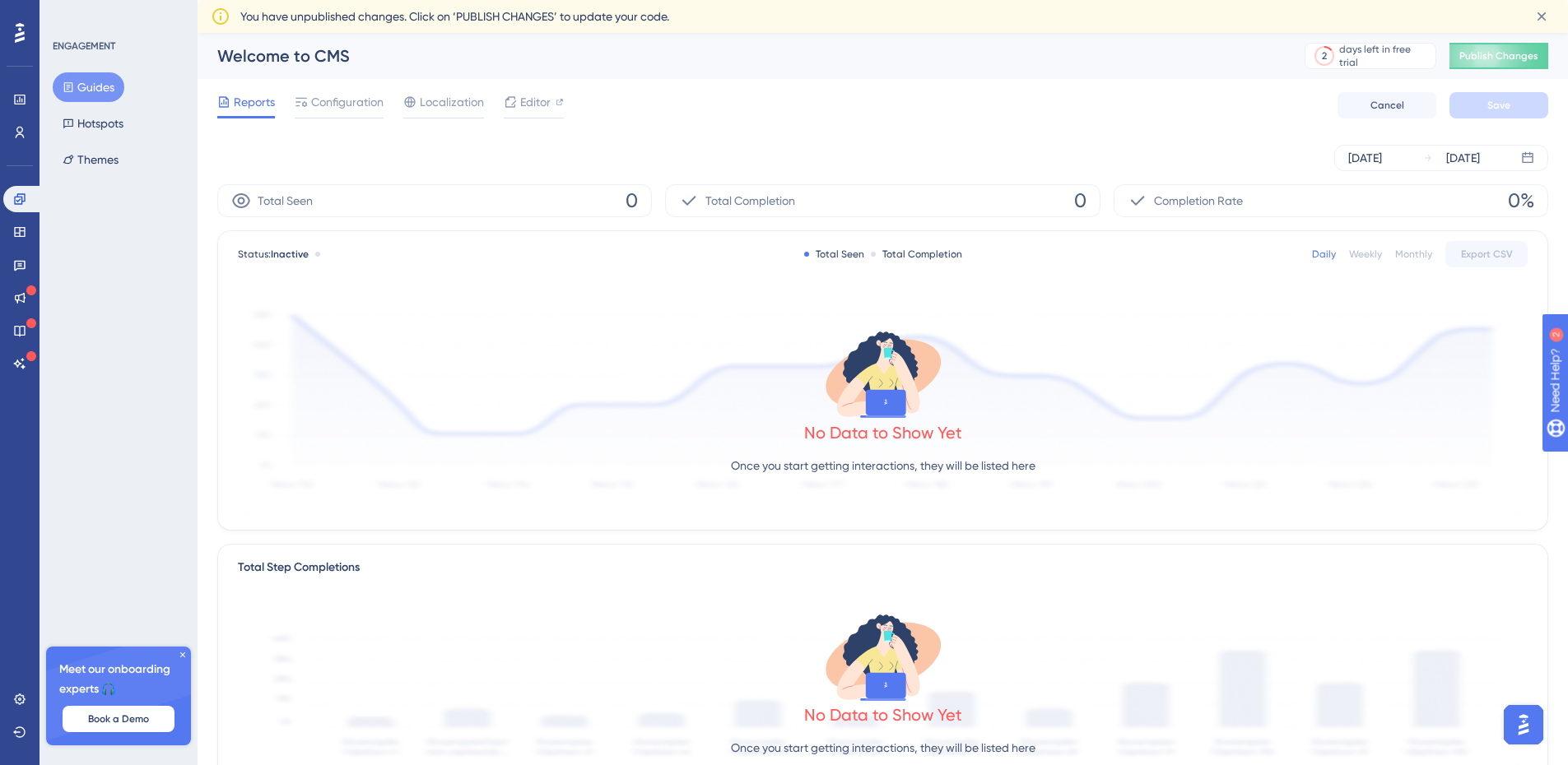 click on "Reports" at bounding box center [254, 102] 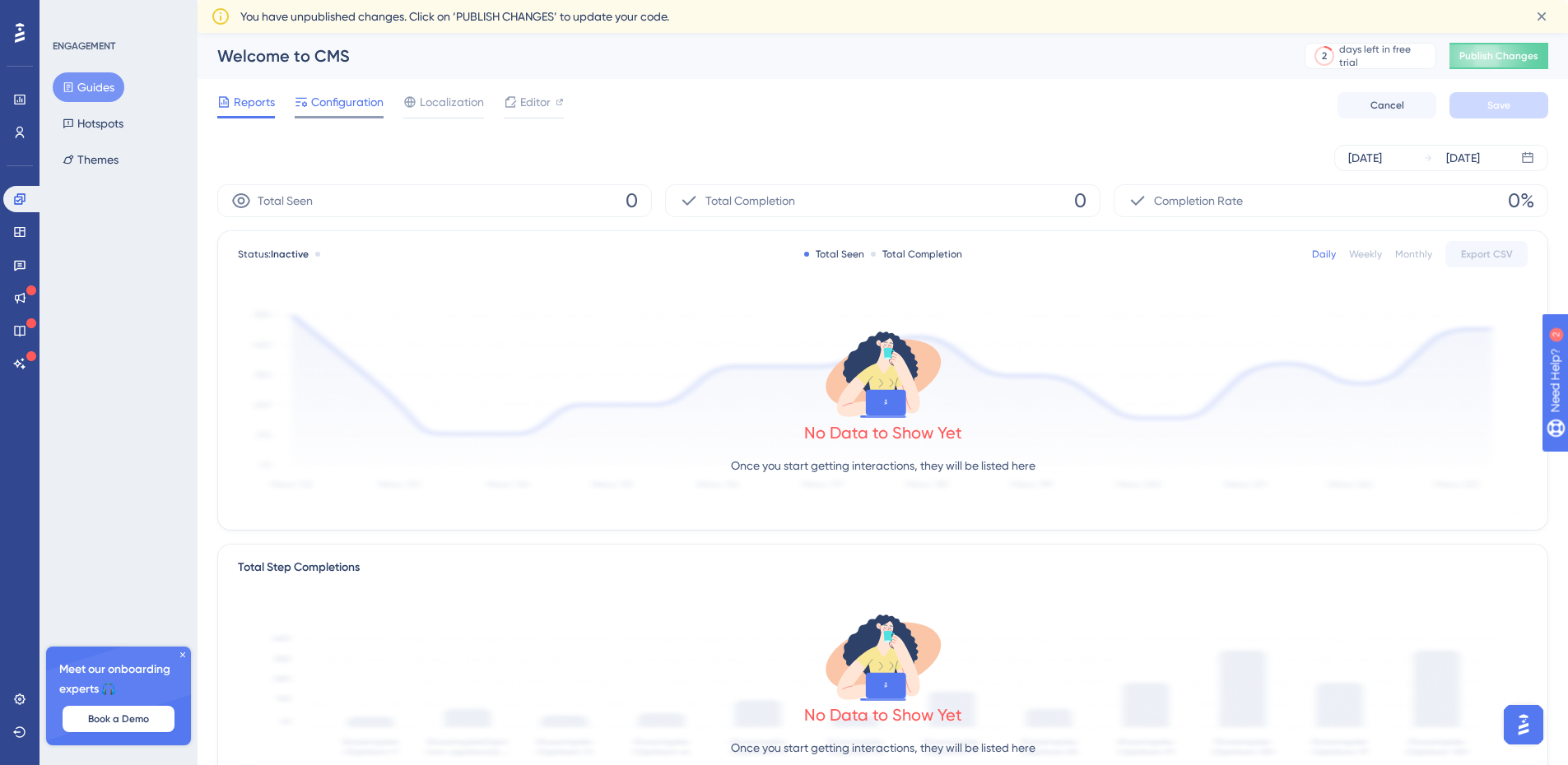 click on "Configuration" at bounding box center (347, 102) 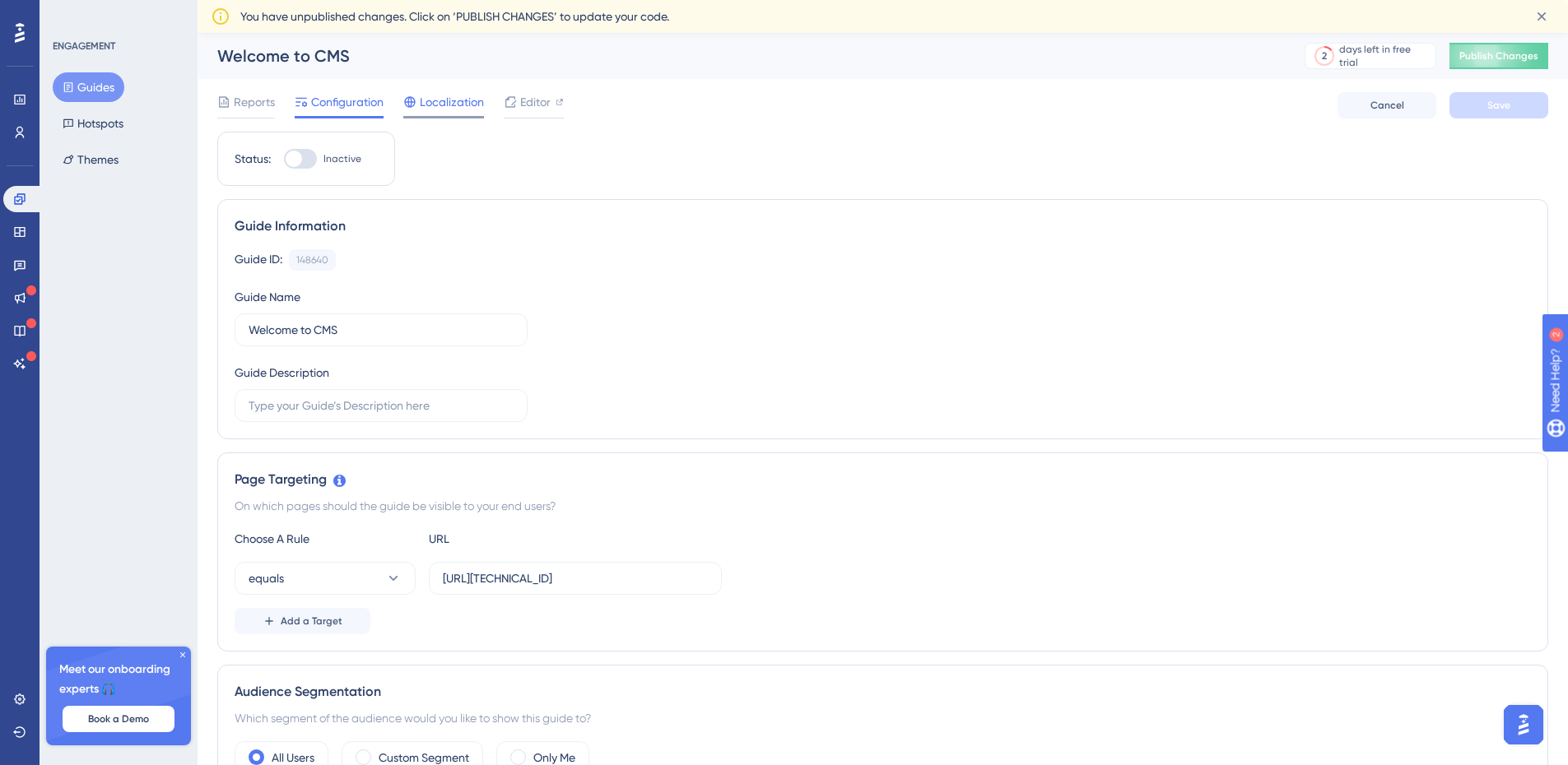 click on "Localization" at bounding box center (452, 102) 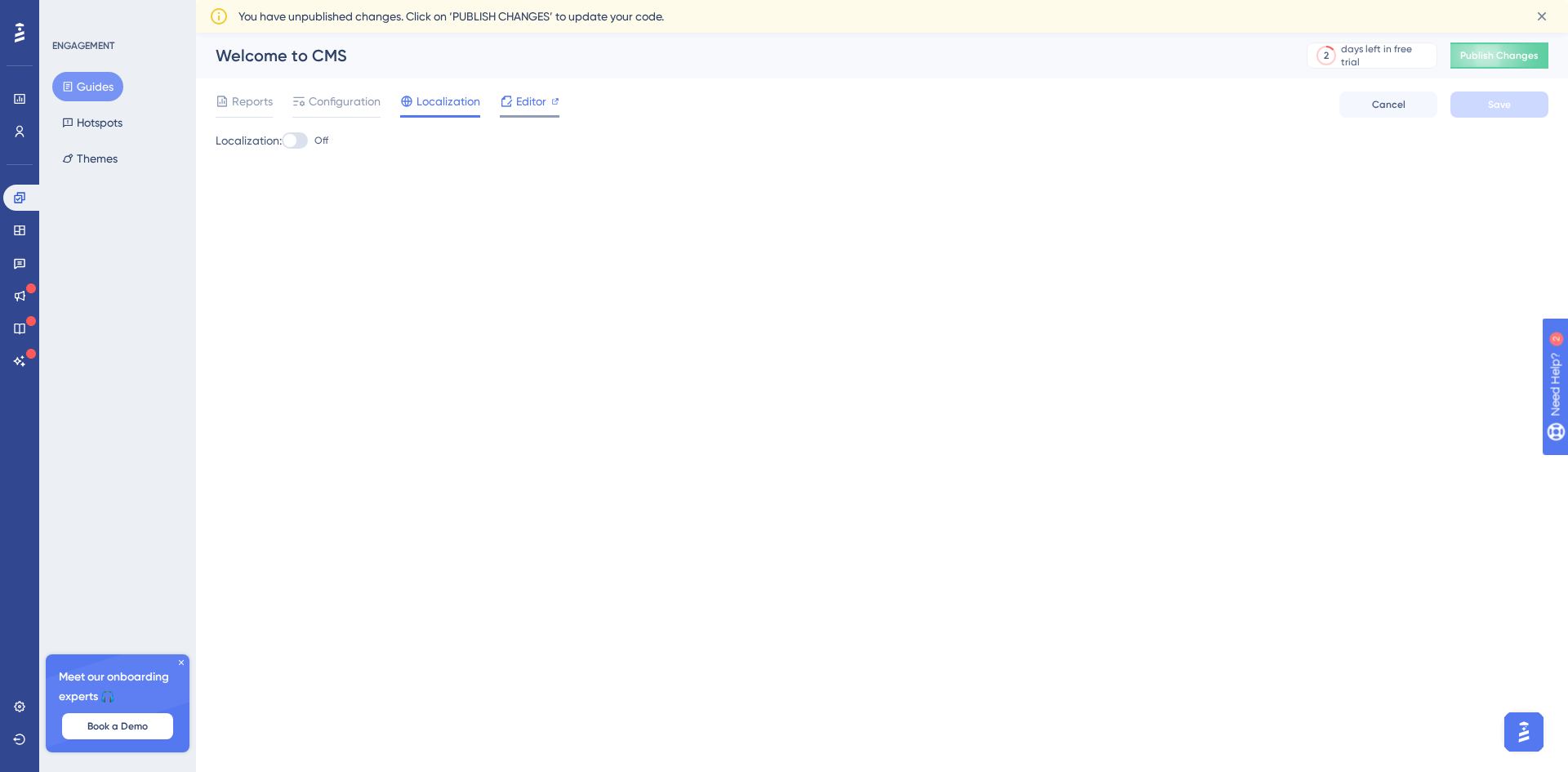 click 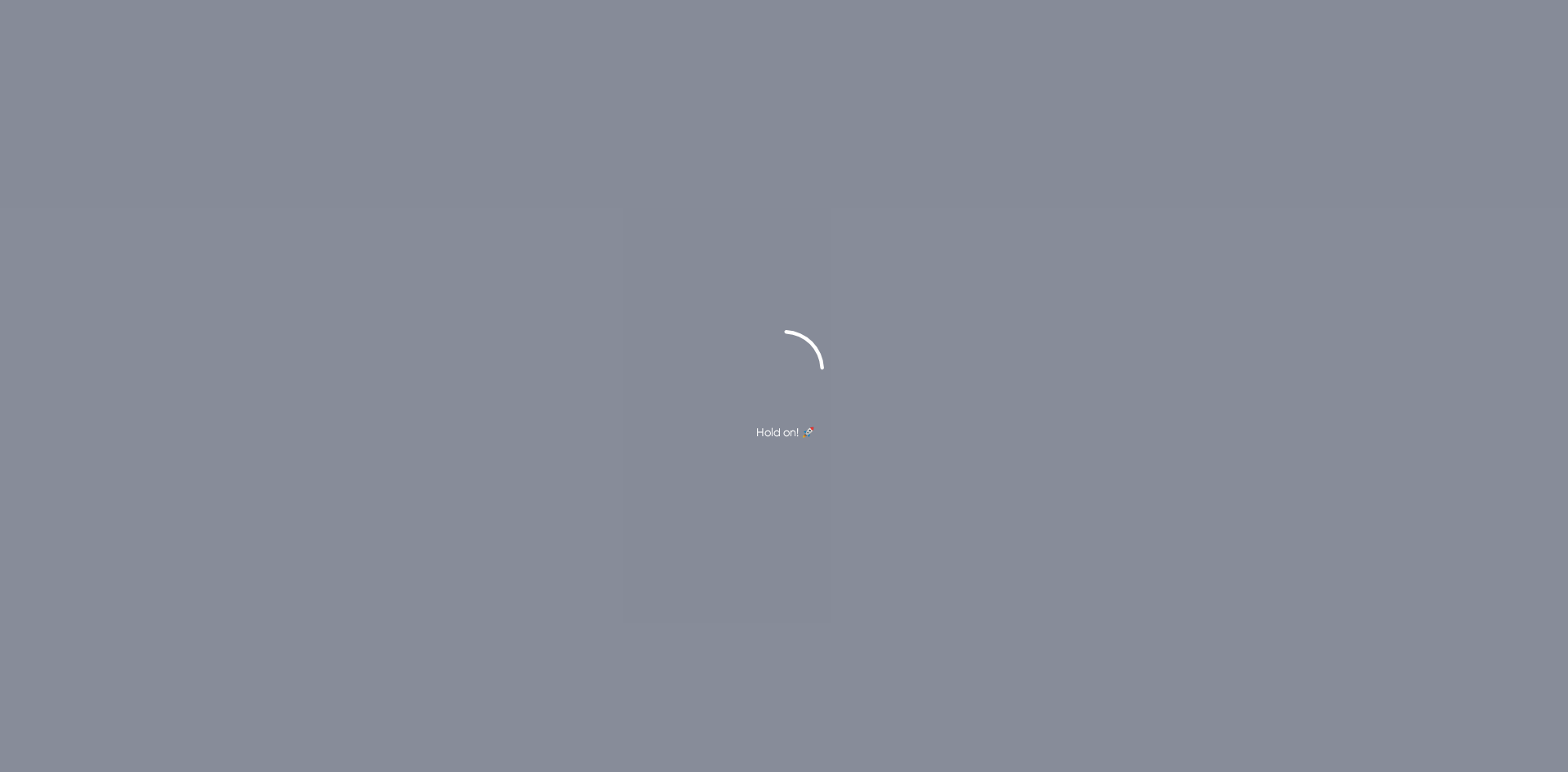 scroll, scrollTop: 0, scrollLeft: 0, axis: both 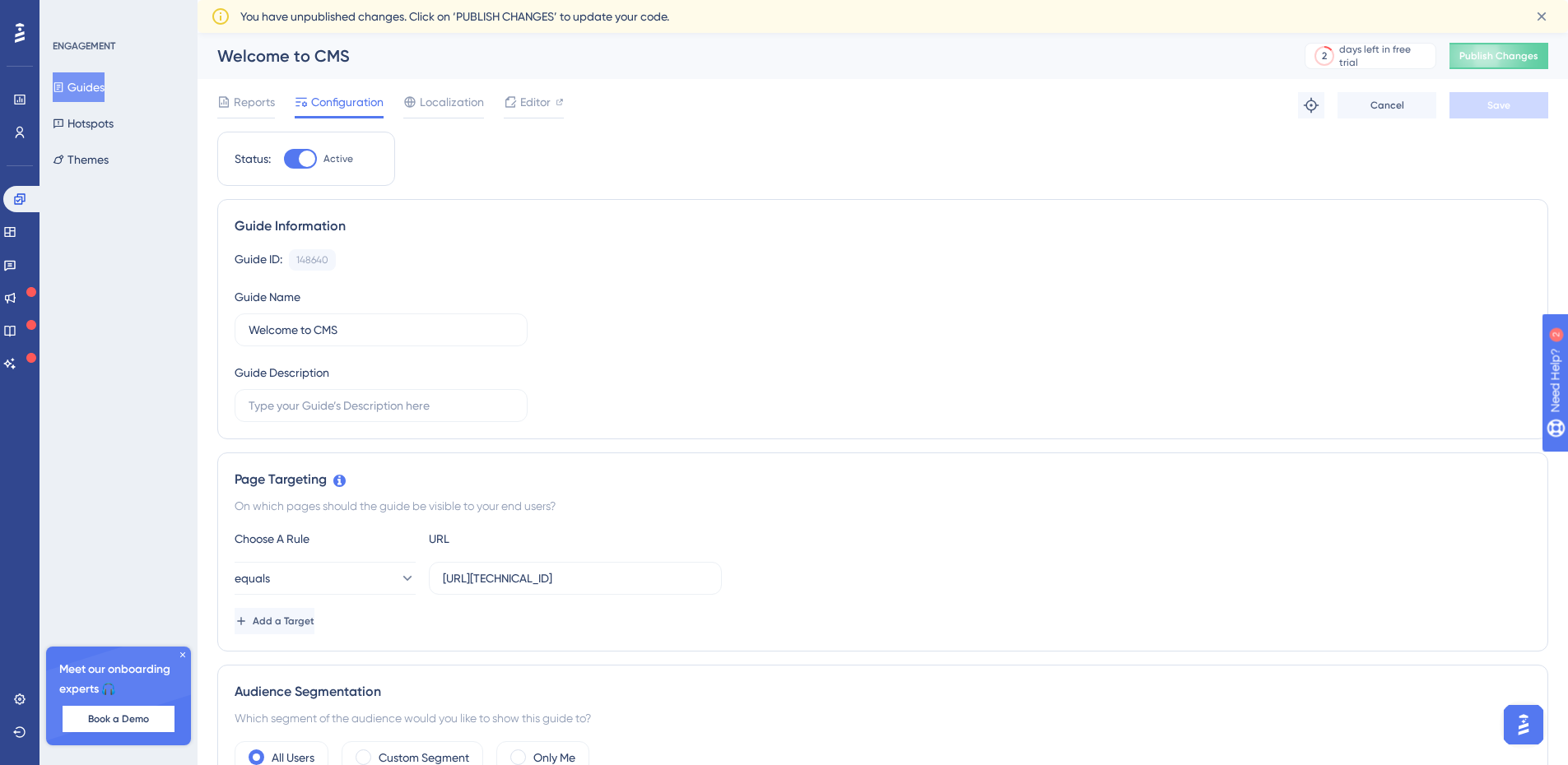 click on "Guides" at bounding box center [78, 87] 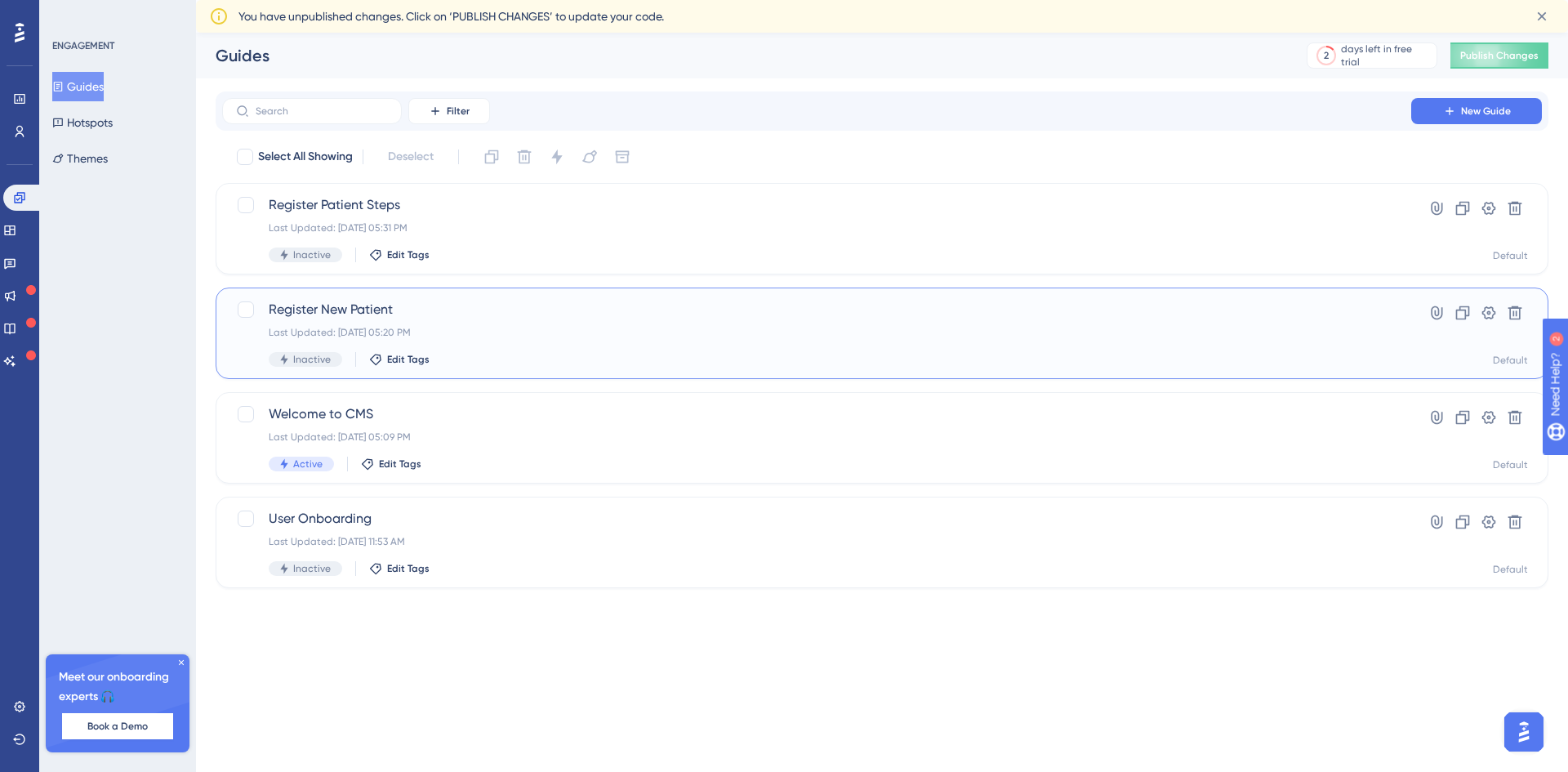 click on "Register New Patient" at bounding box center [817, 310] 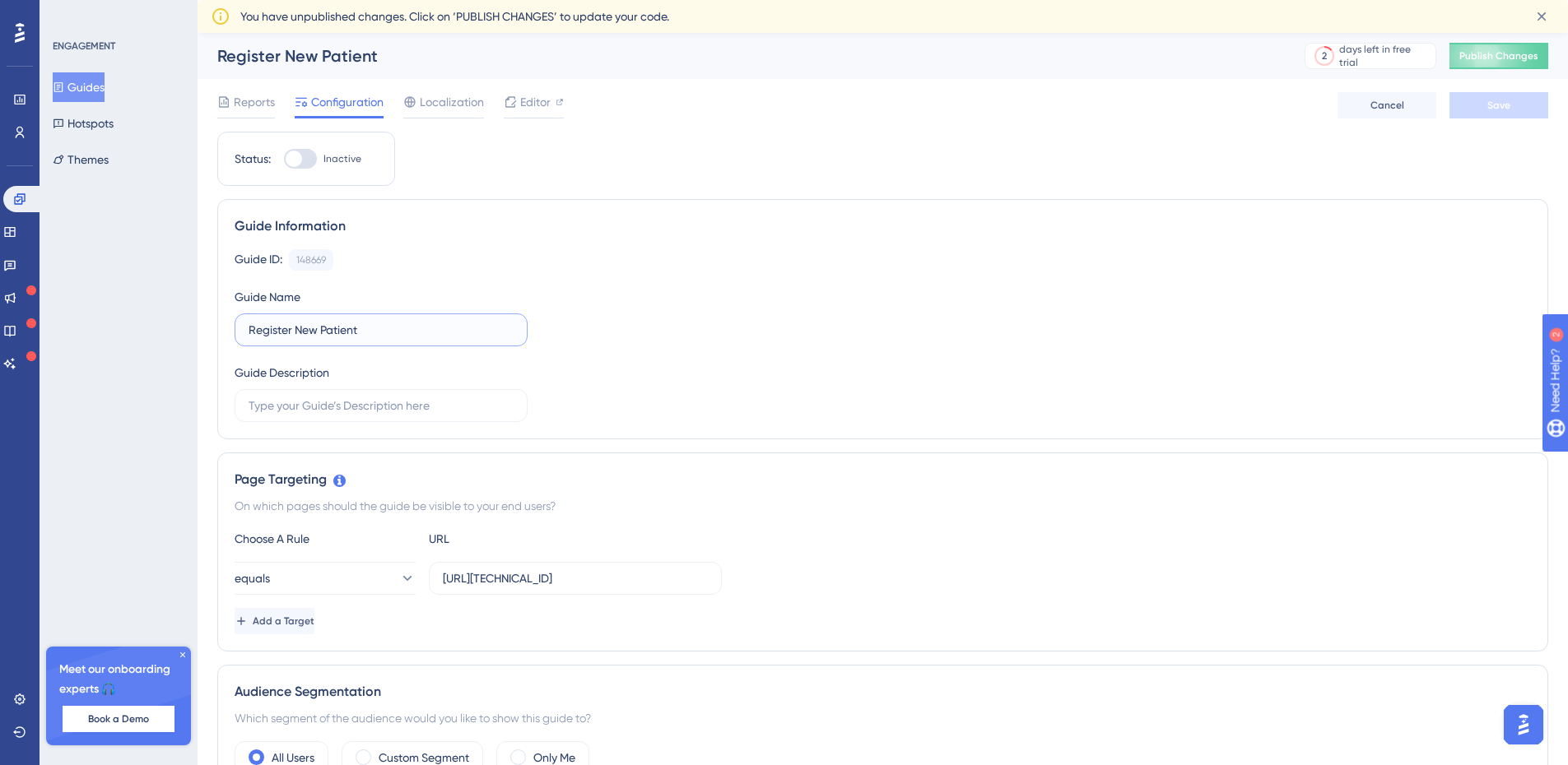 click on "Register New Patient" at bounding box center [381, 330] 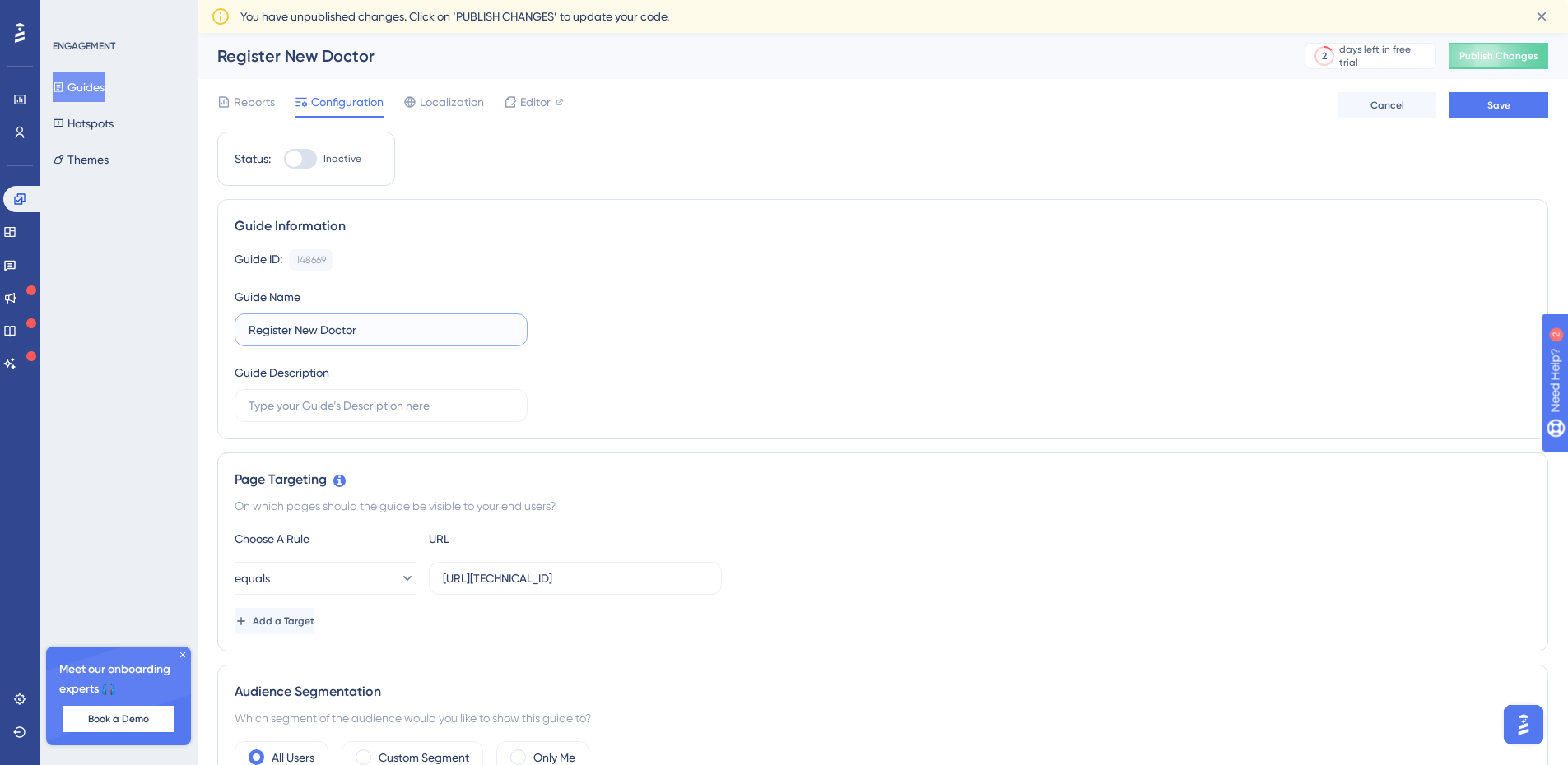 type on "Register New Doctor" 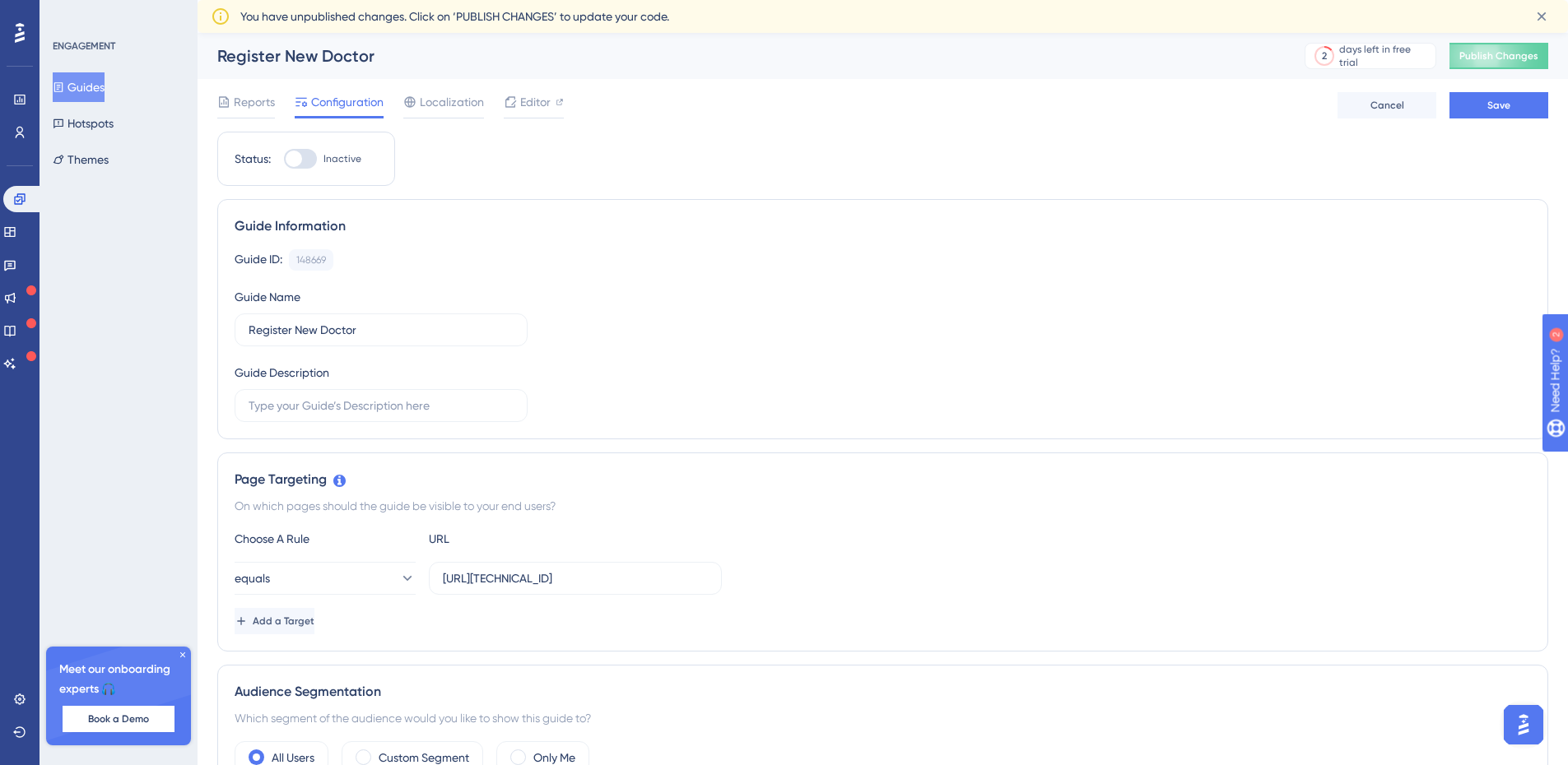 click on "Guide ID: 148669 Copy Guide Name Register New Doctor Guide Description" at bounding box center [882, 336] 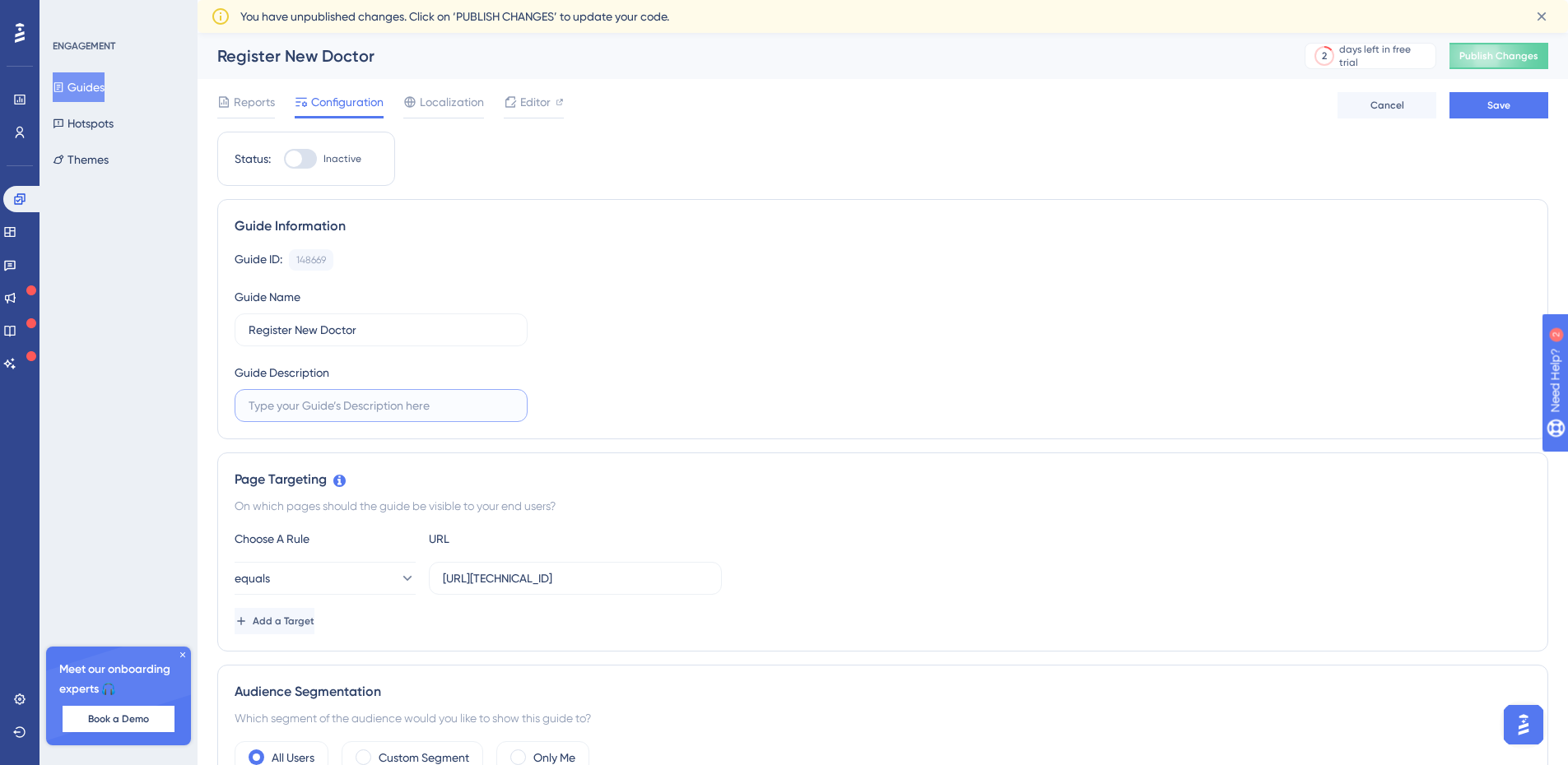 click at bounding box center (381, 406) 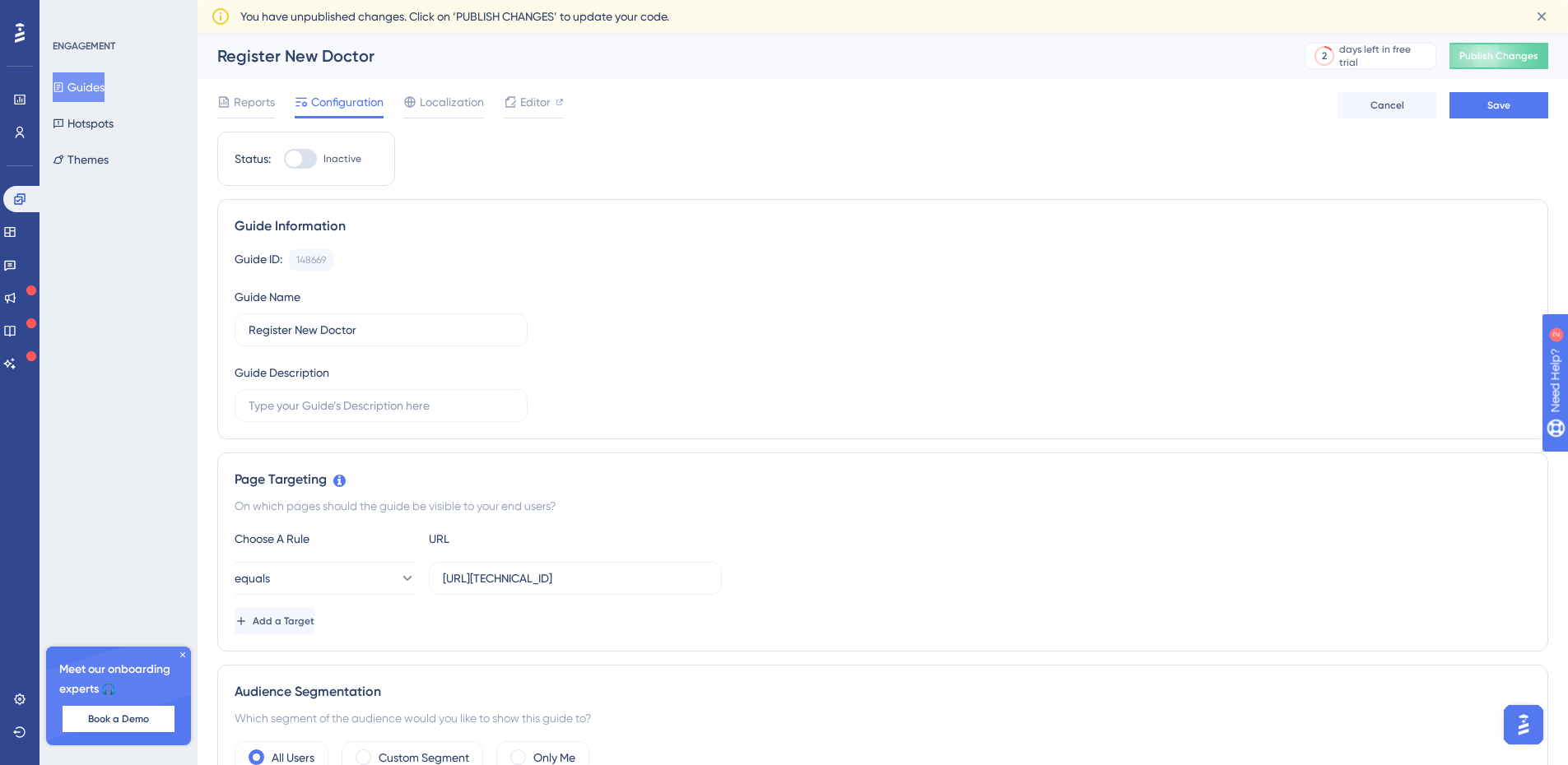 click on "Guides" at bounding box center [78, 87] 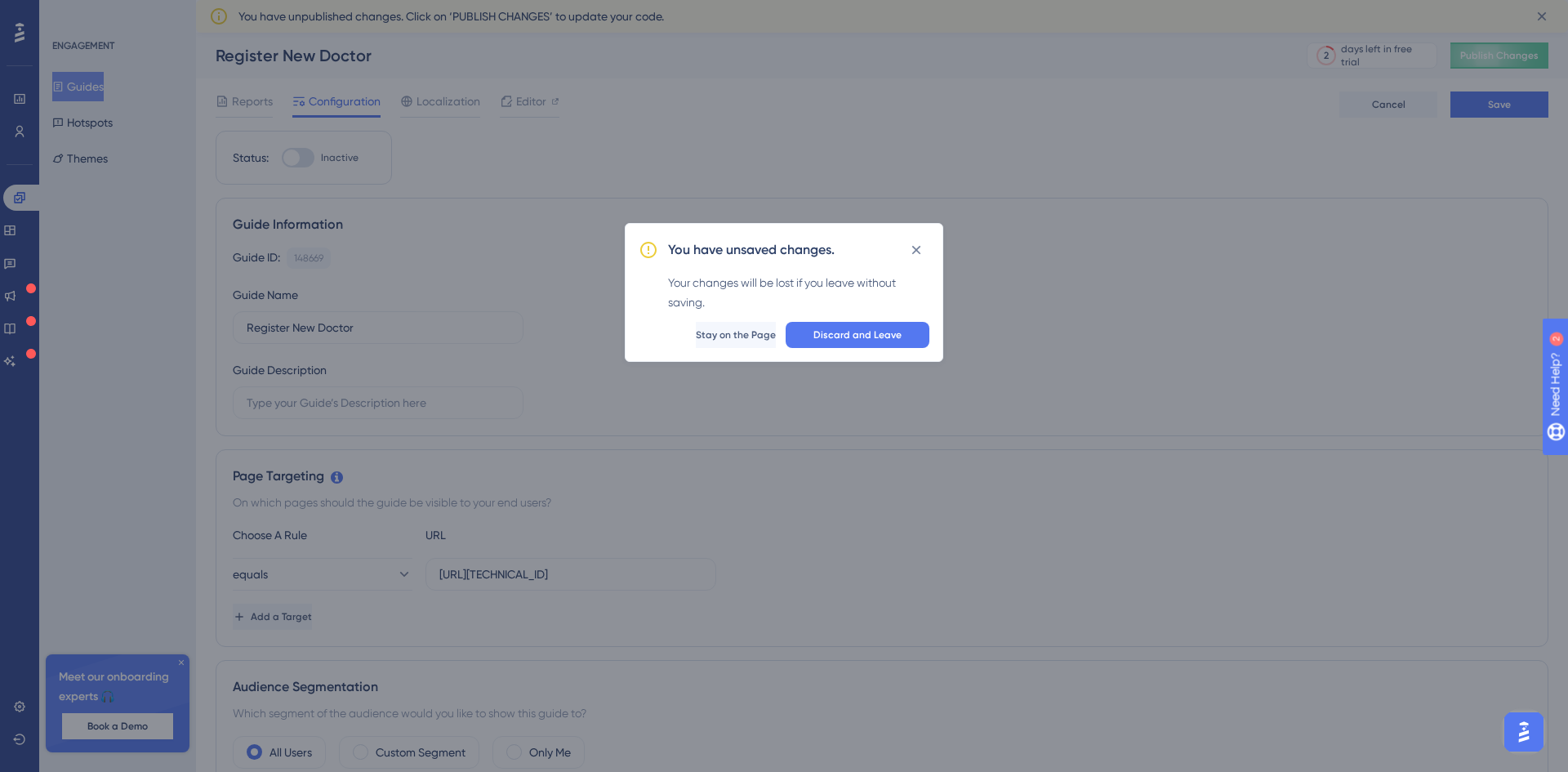 click on "You have unsaved changes. Your changes will be lost if you leave without saving. Discard and Leave Stay on the Page" at bounding box center (784, 386) 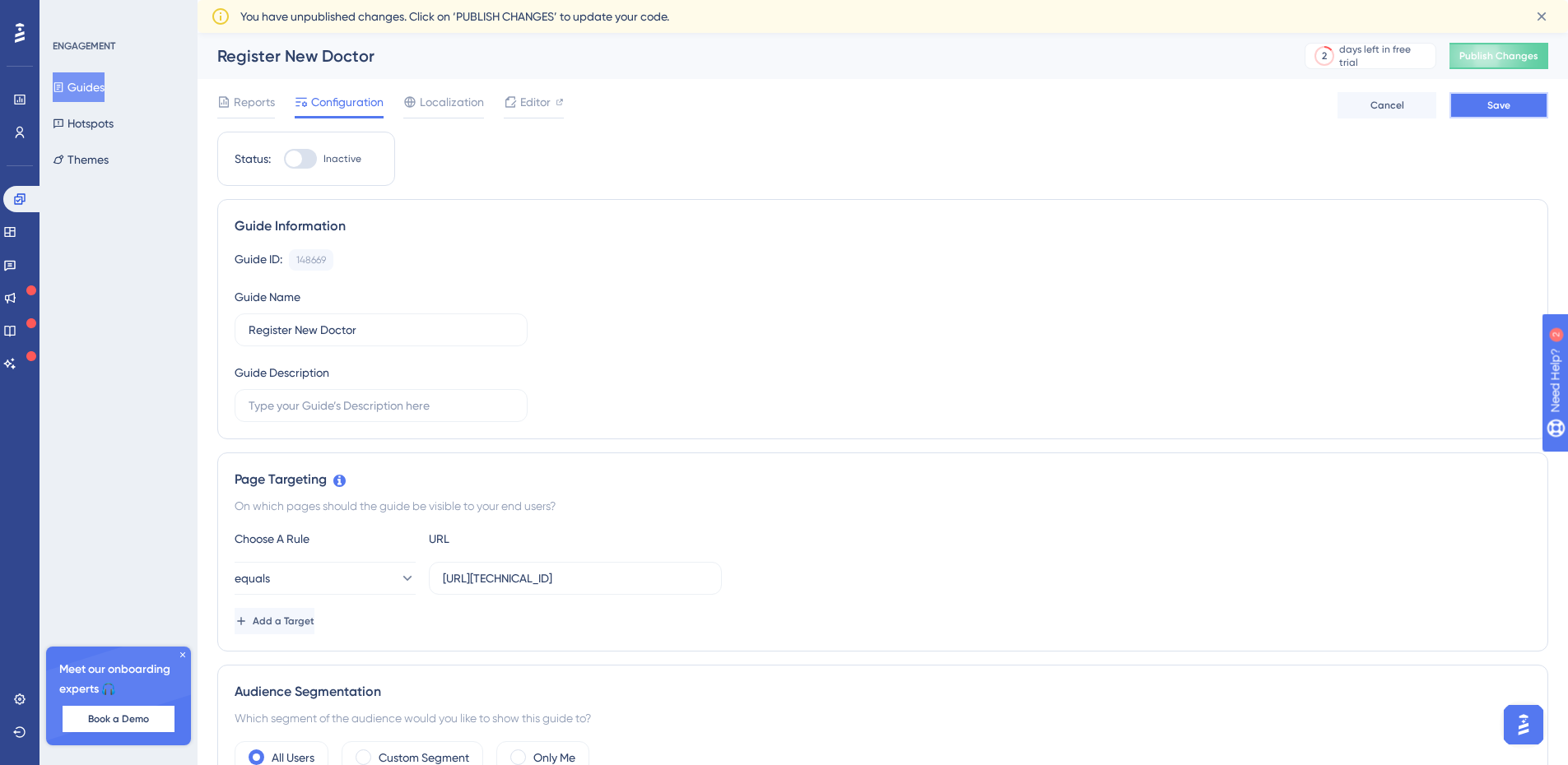 click on "Save" at bounding box center [1499, 105] 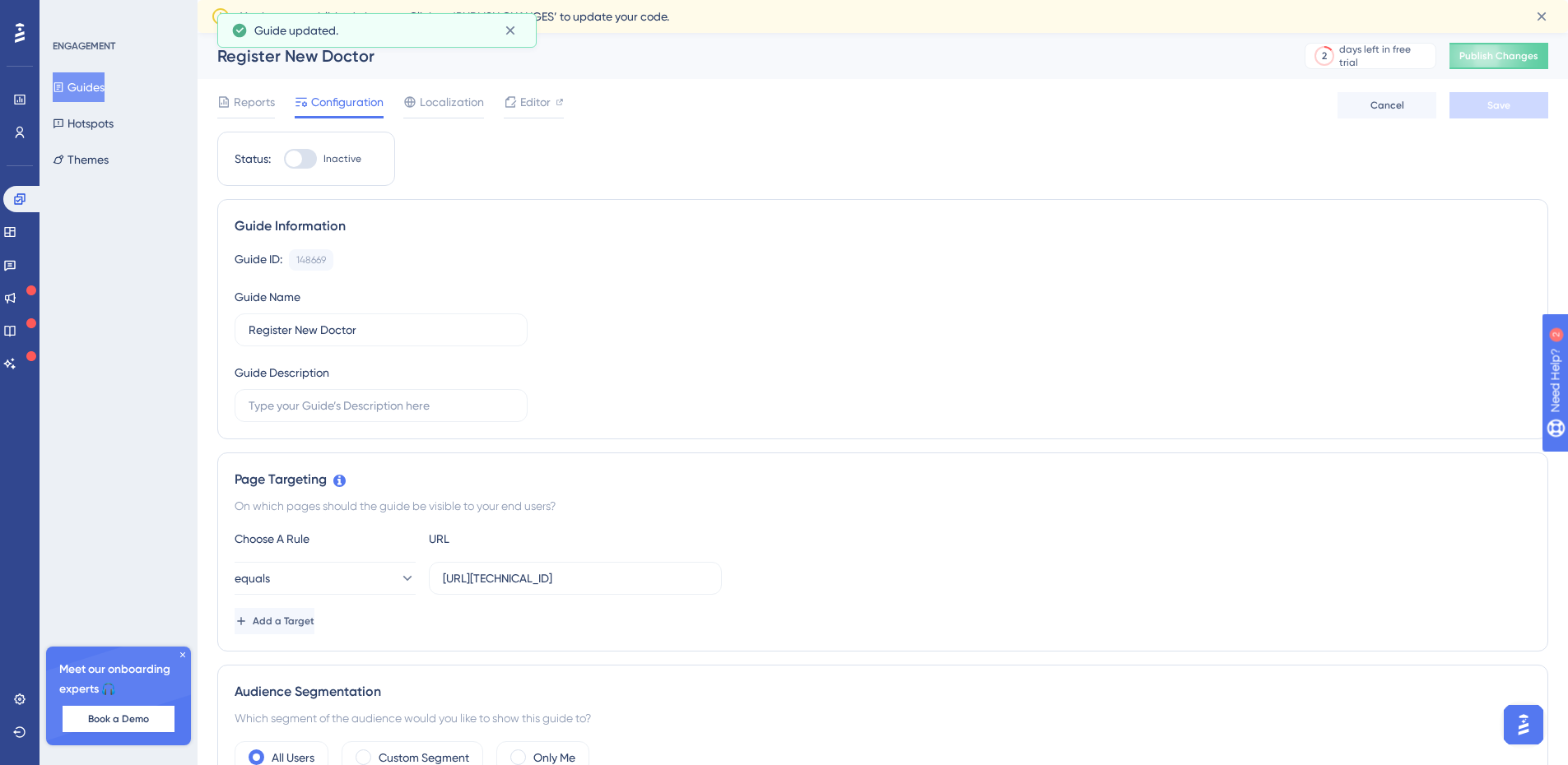 click on "Guides" at bounding box center (78, 87) 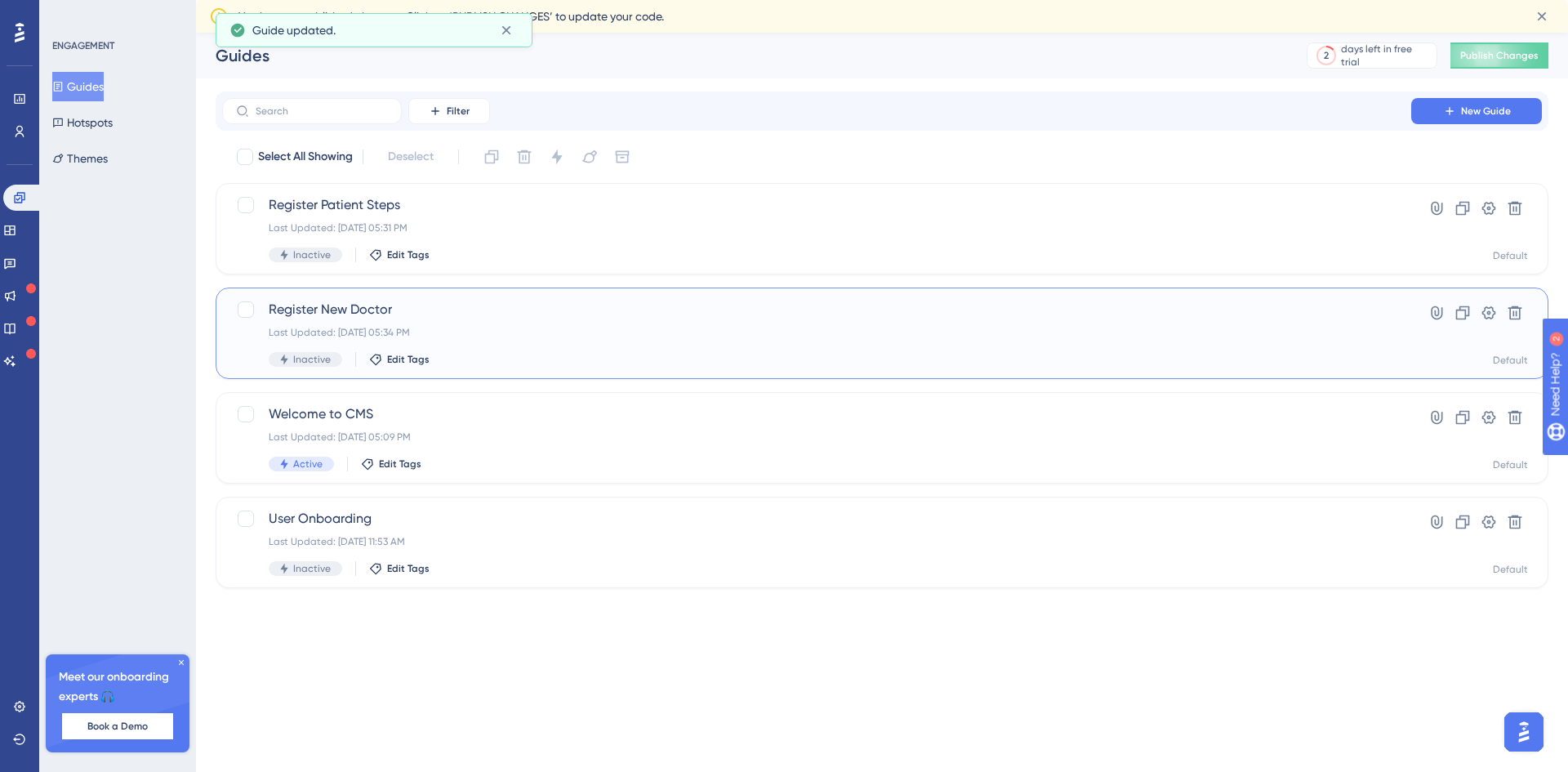 click on "Register New Doctor Last Updated: [DATE] 05:34 PM Inactive Edit Tags Hyperlink Clone Settings Delete Default" at bounding box center (882, 333) 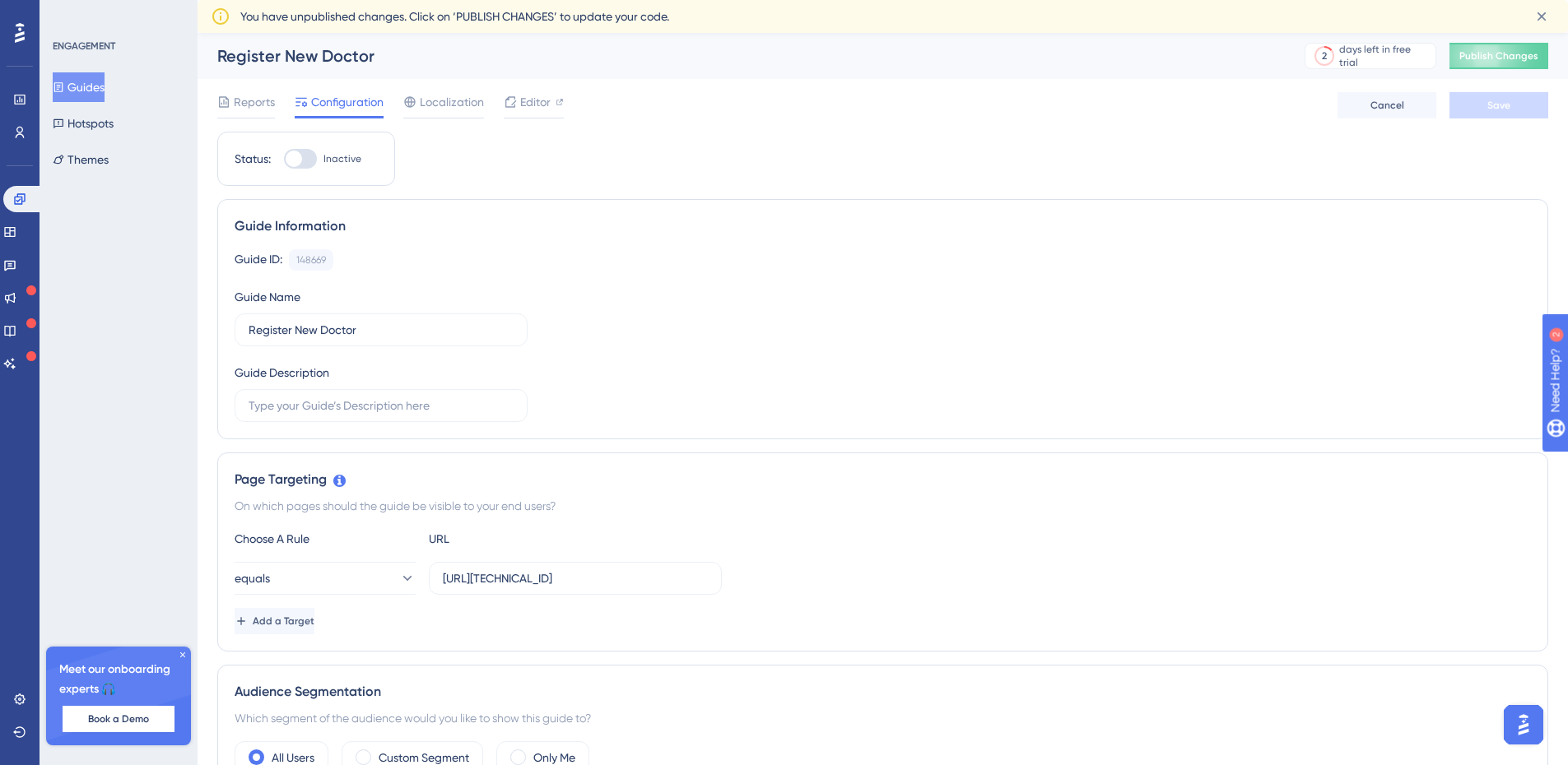click on "Guides" at bounding box center (78, 87) 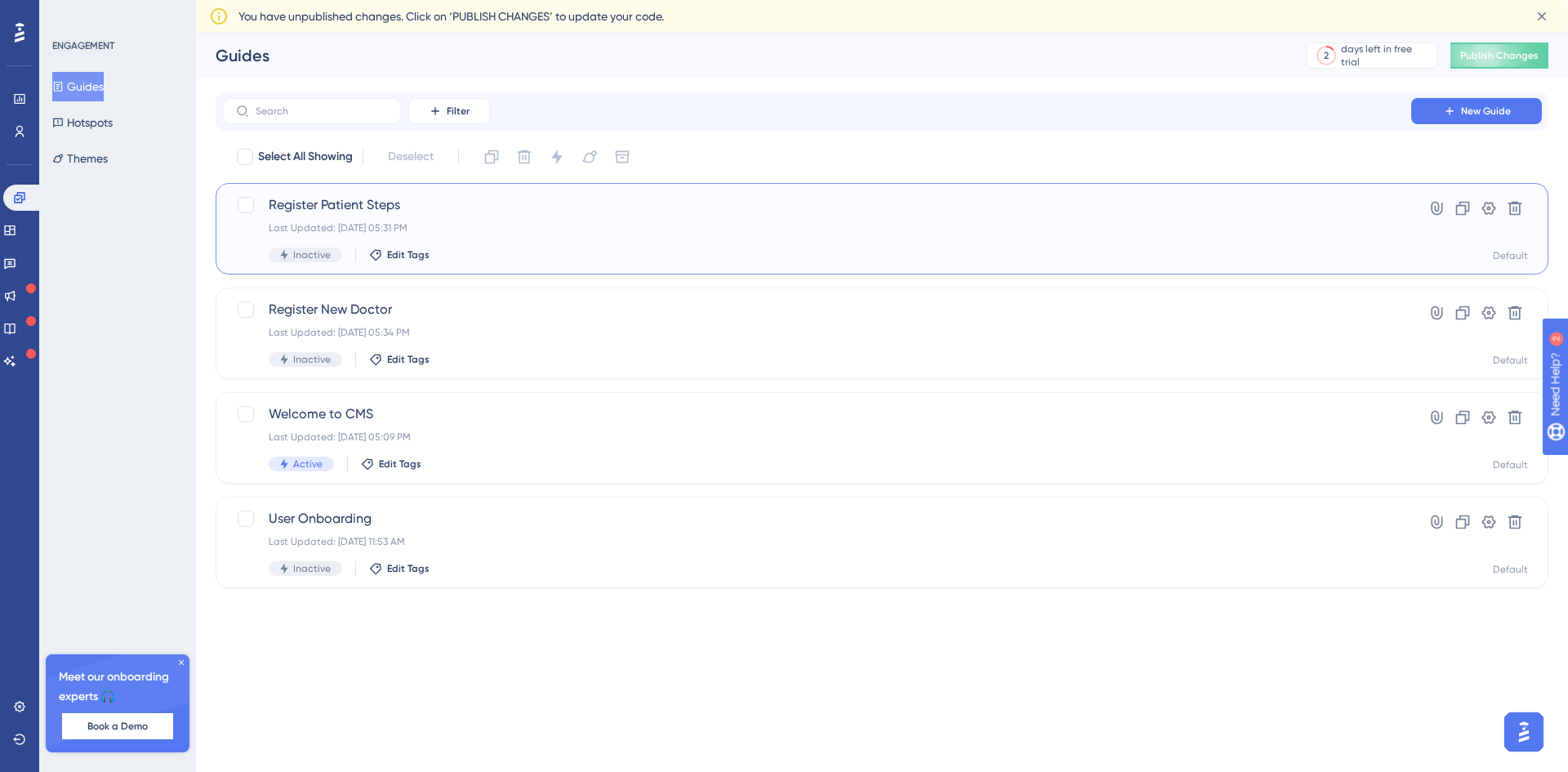 click on "Register Patient Steps" at bounding box center [817, 205] 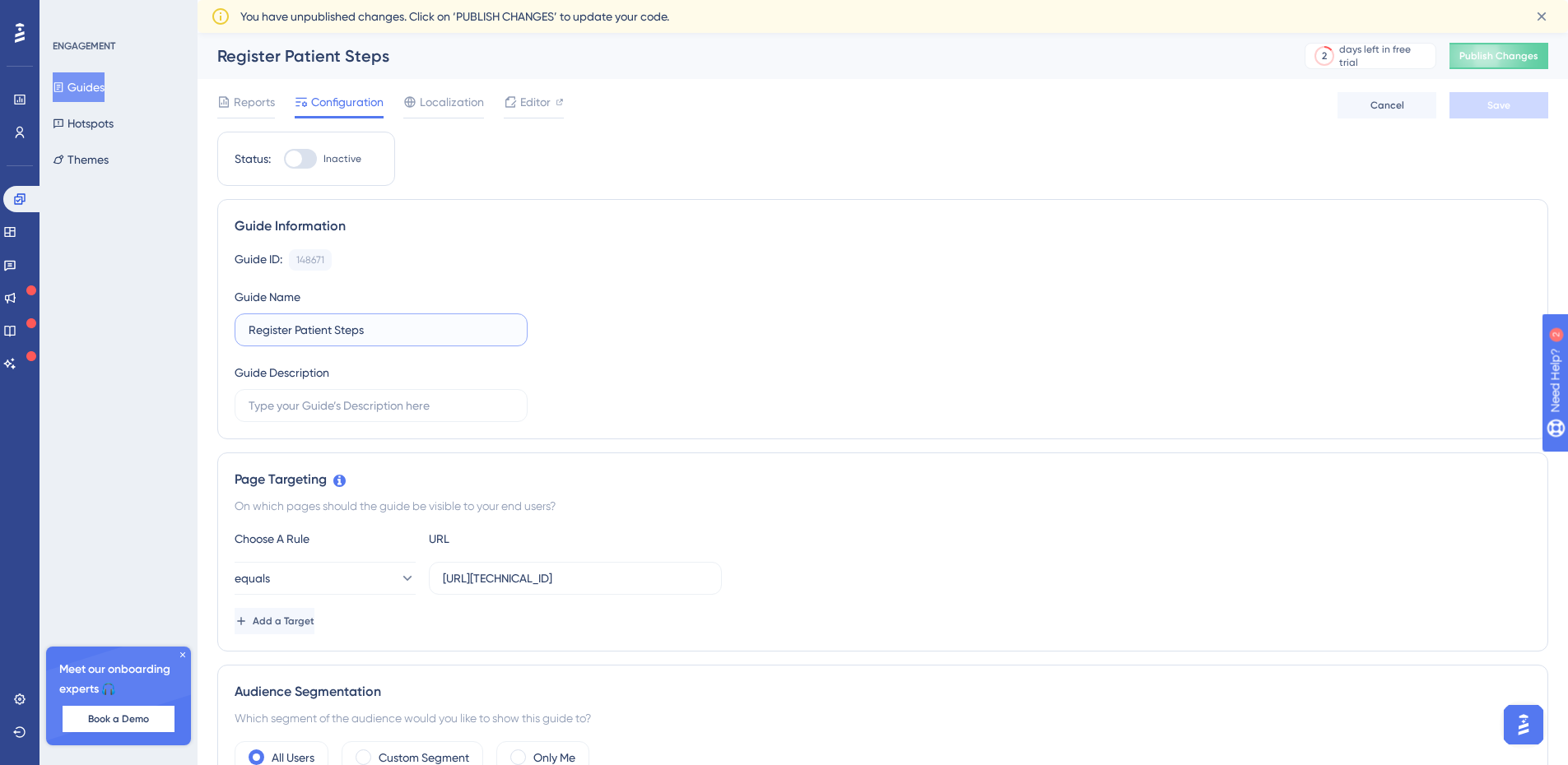 click on "Register Patient Steps" at bounding box center (381, 330) 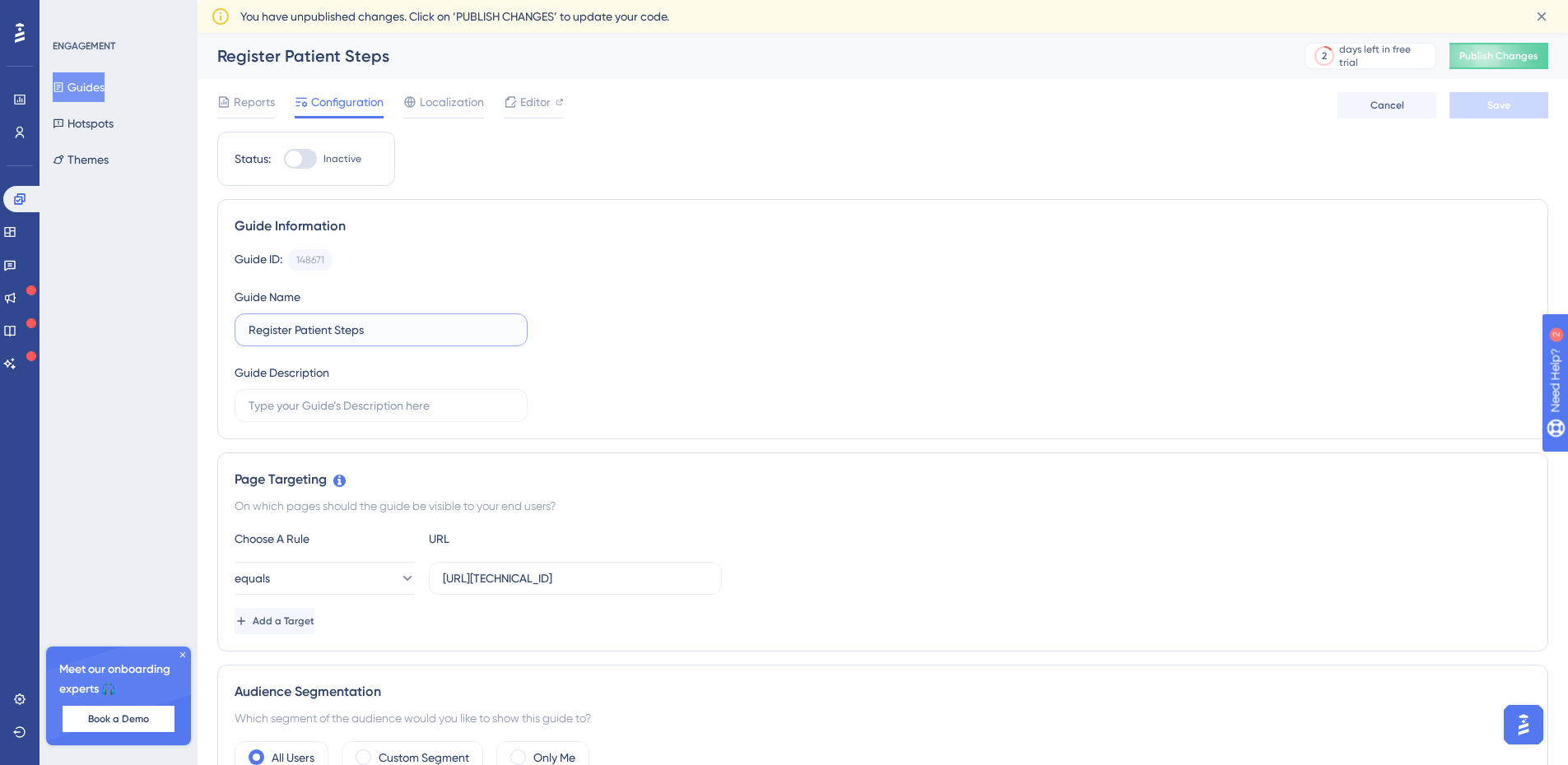 drag, startPoint x: 381, startPoint y: 333, endPoint x: 217, endPoint y: 331, distance: 164.01219 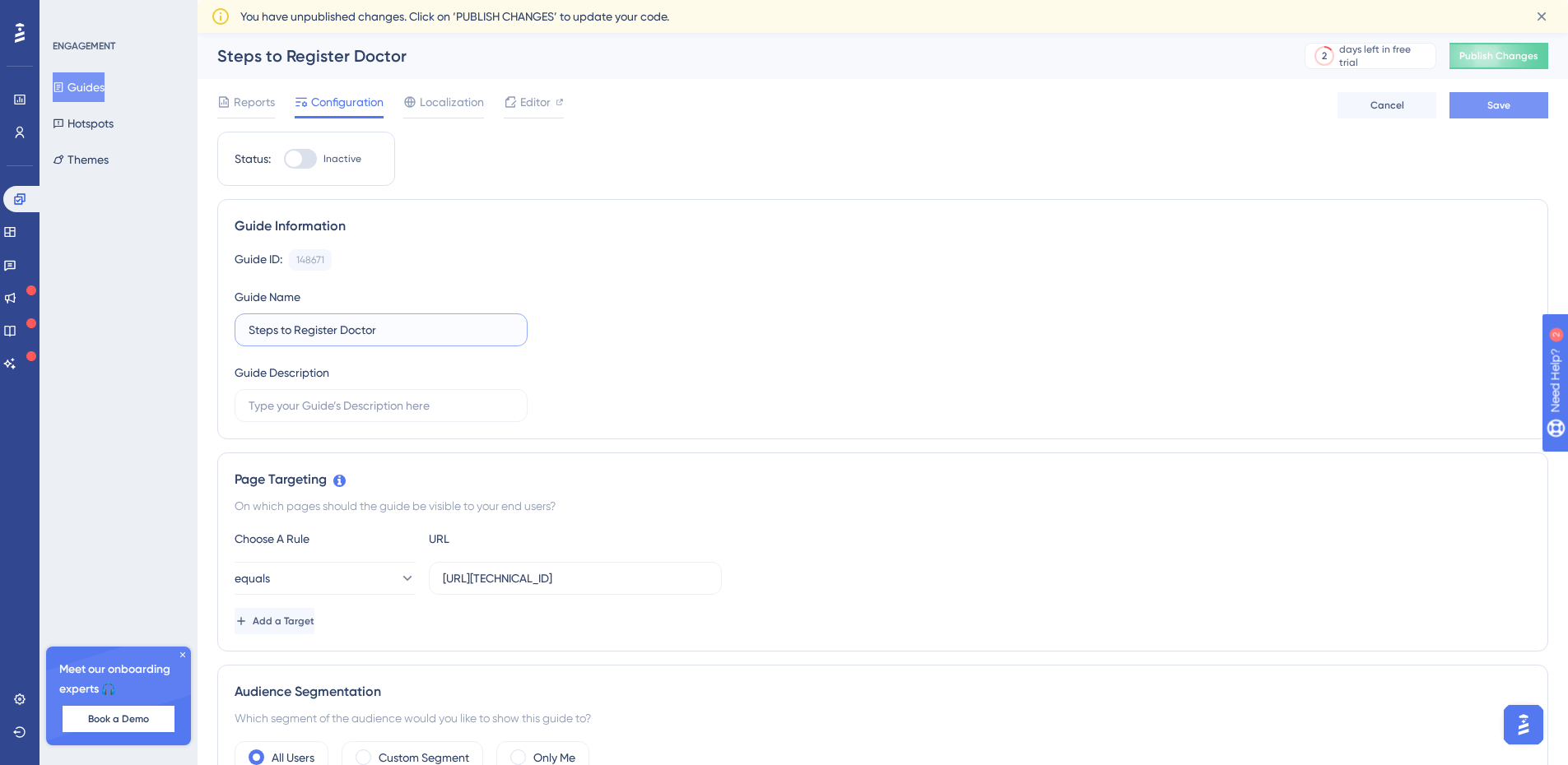 type on "Steps to Register Doctor" 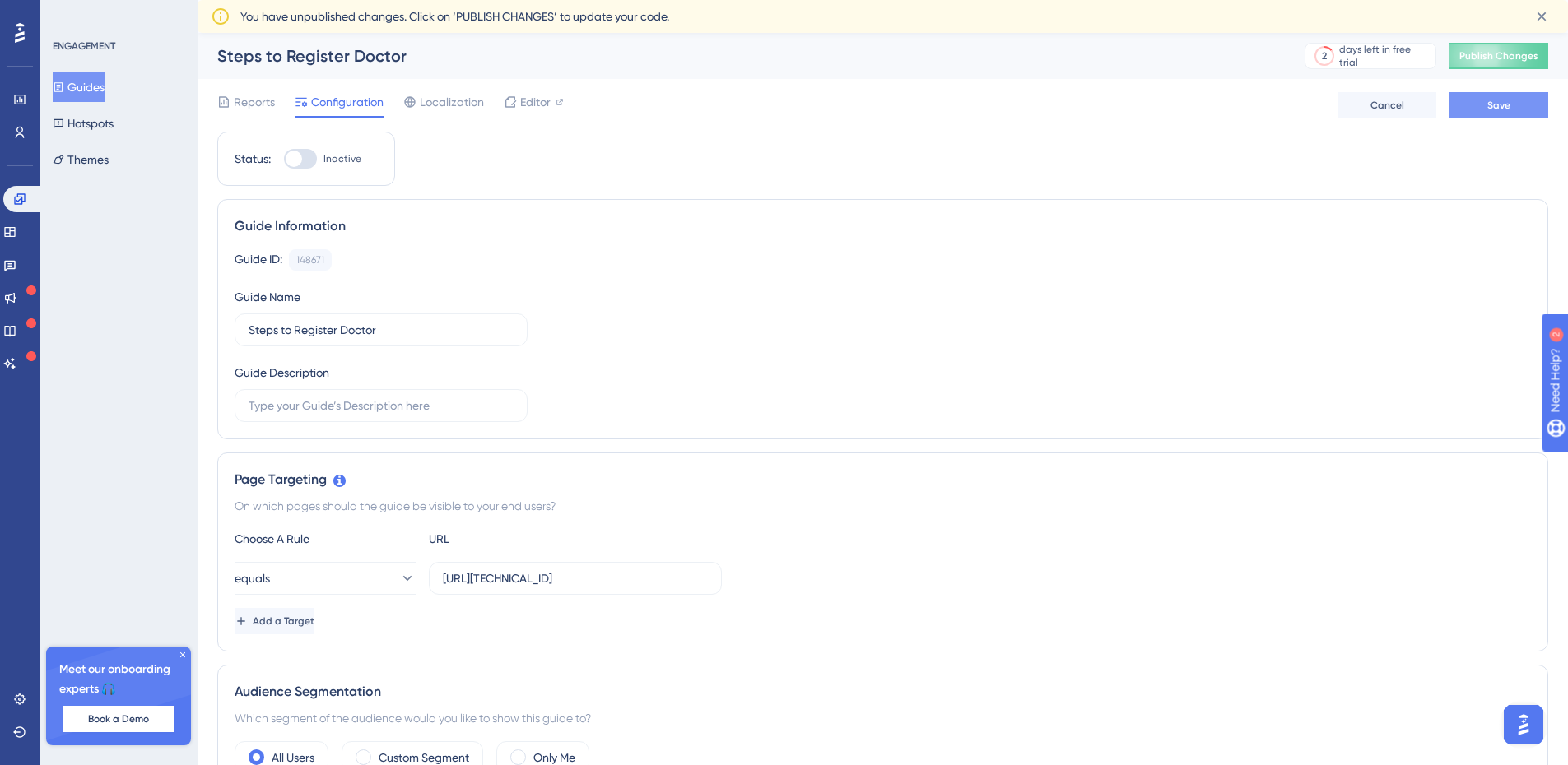 click on "Save" at bounding box center [1499, 105] 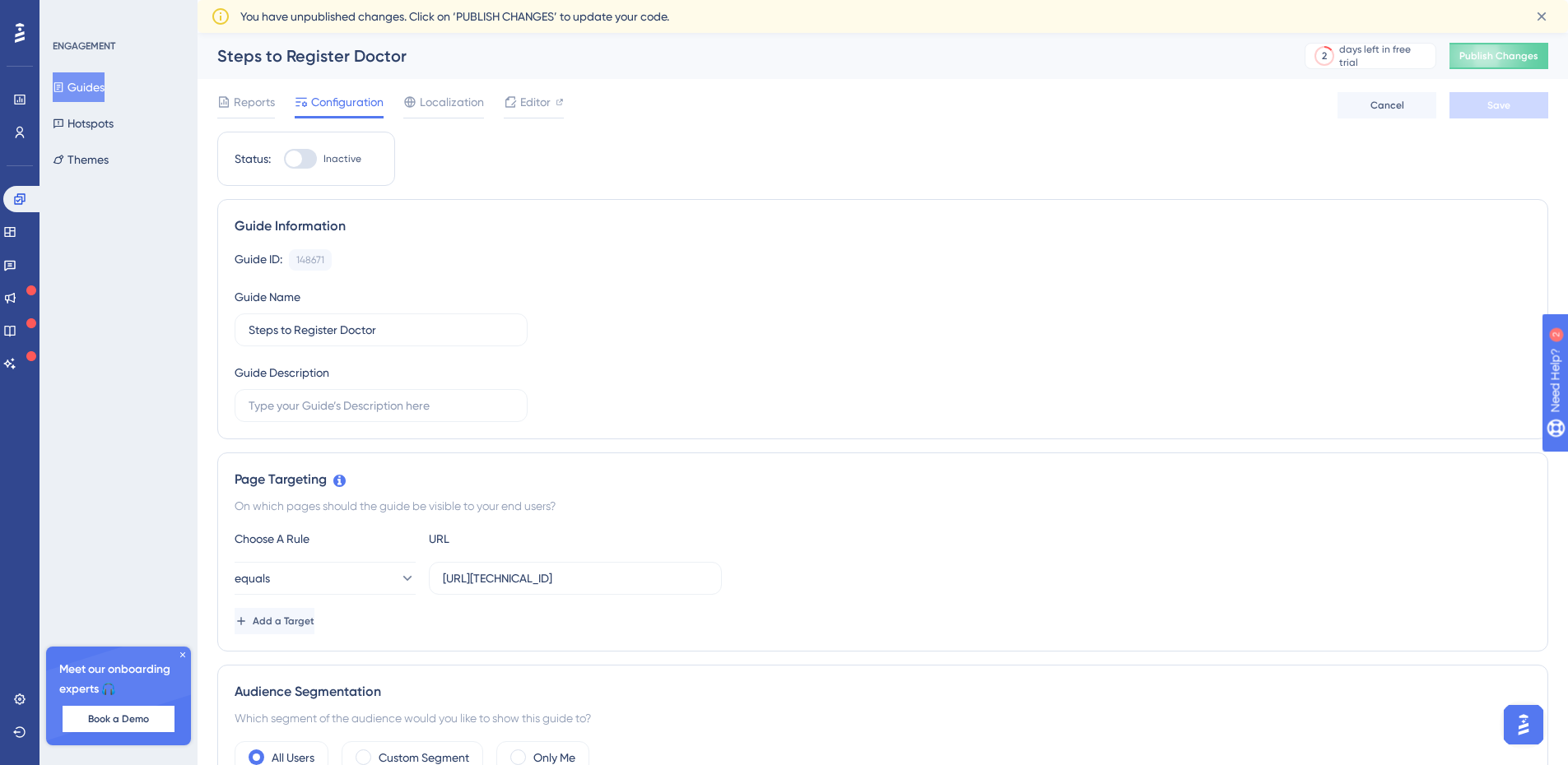 click on "Guide ID: 148671 Copy" at bounding box center [882, 260] 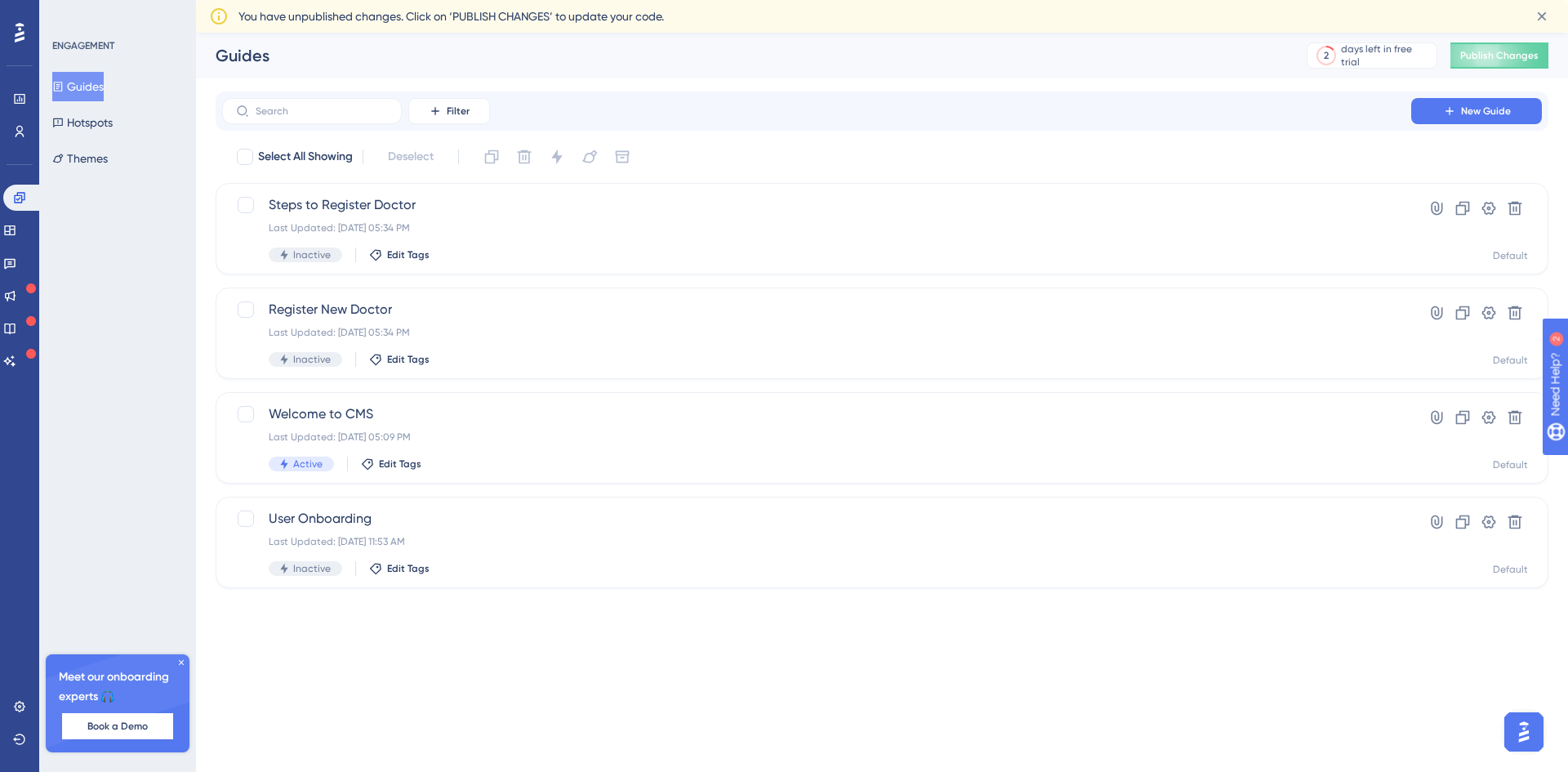 type 